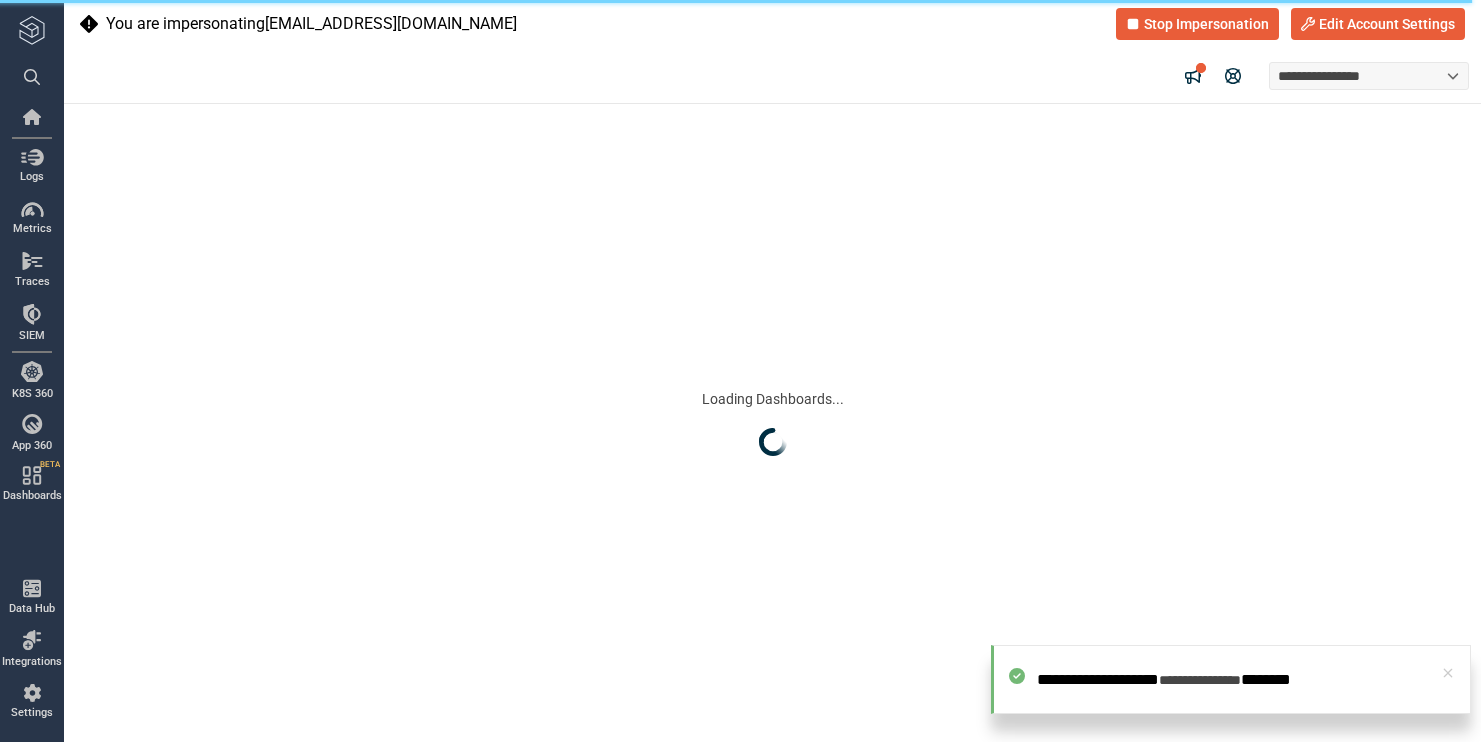 scroll, scrollTop: 0, scrollLeft: 0, axis: both 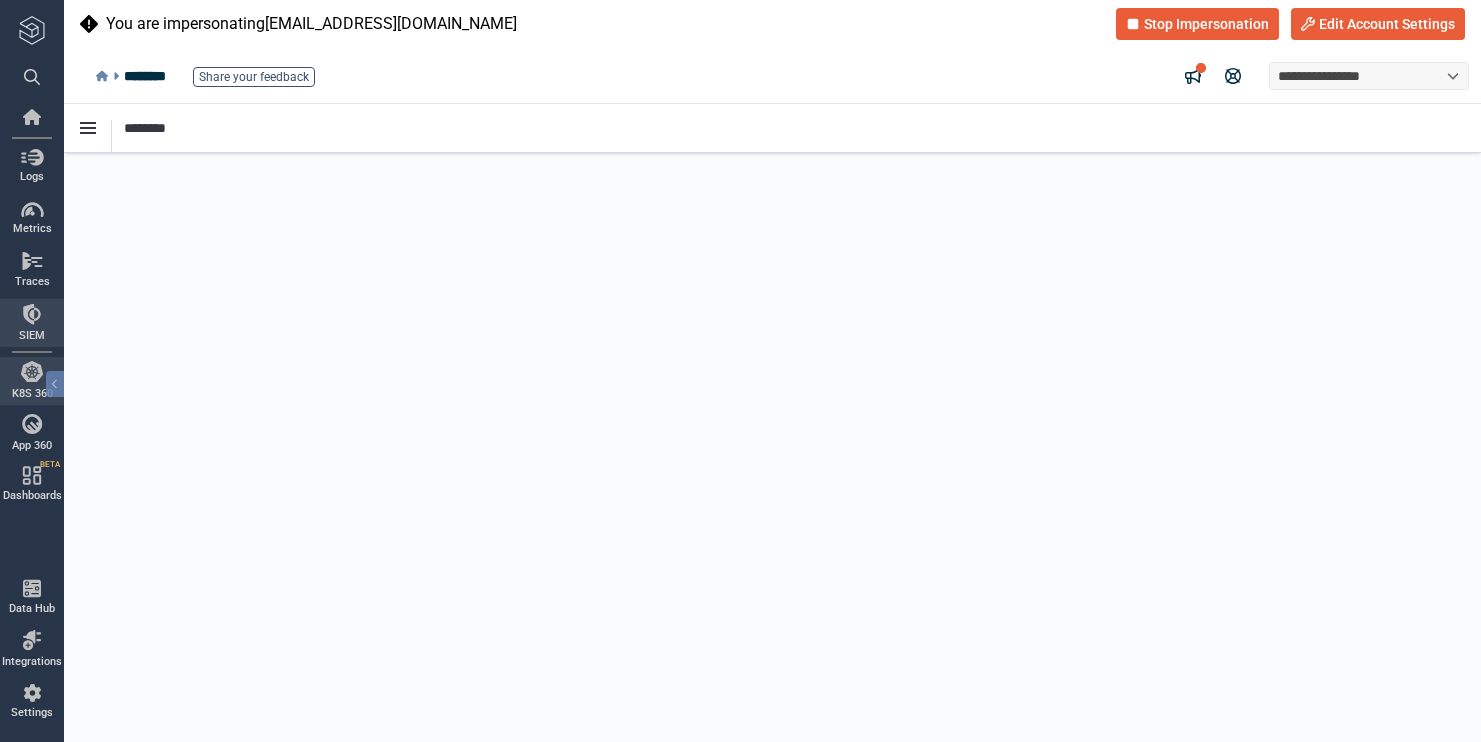 click on "SIEM" at bounding box center [32, 323] 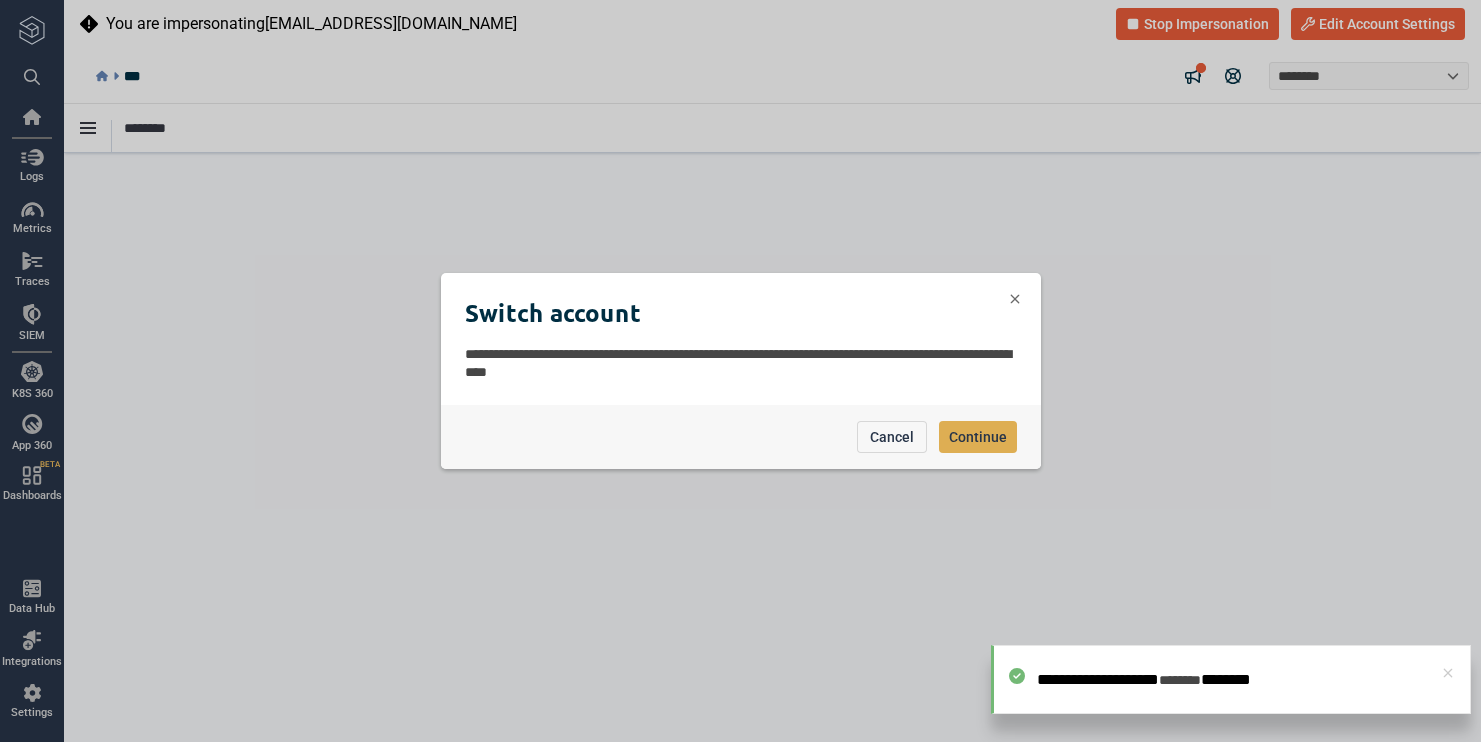 click on "Continue" at bounding box center (978, 437) 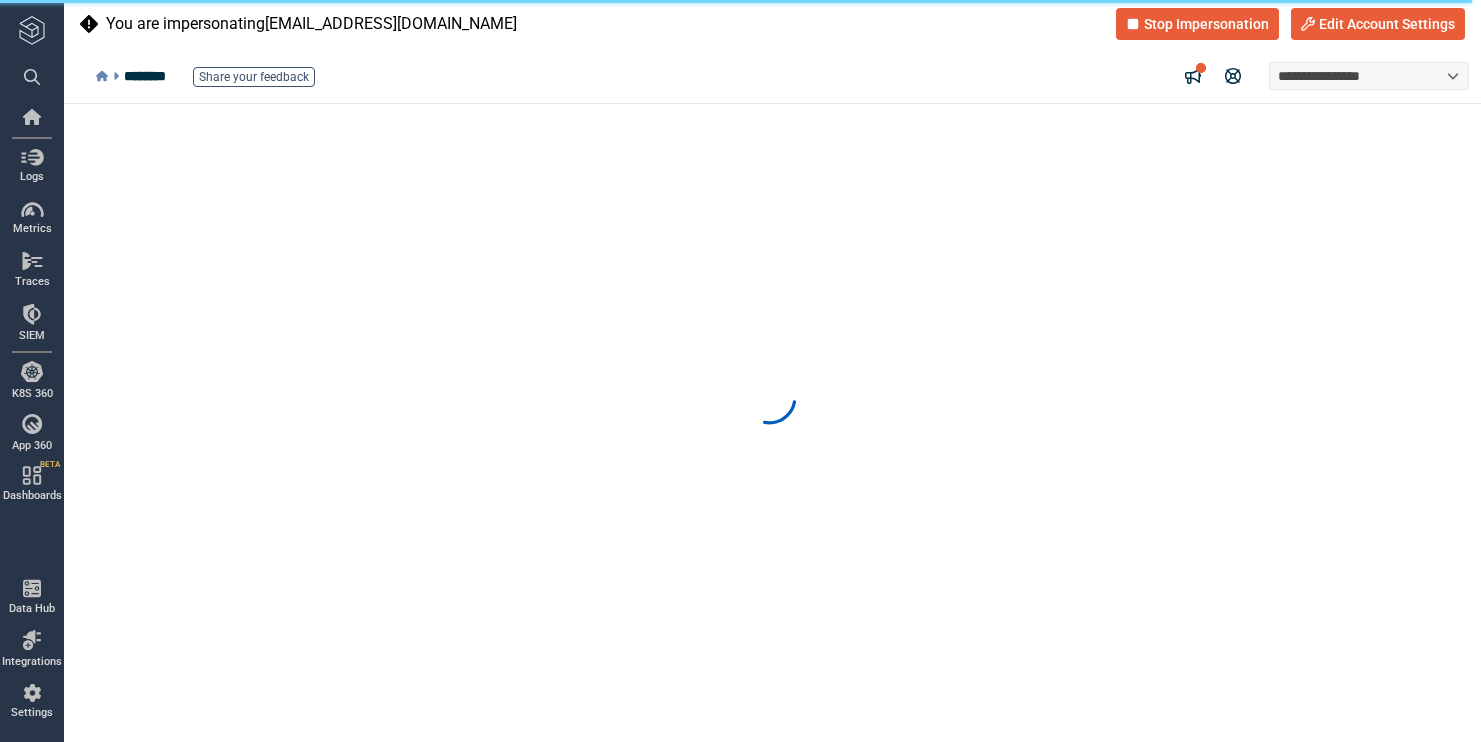 scroll, scrollTop: 0, scrollLeft: 0, axis: both 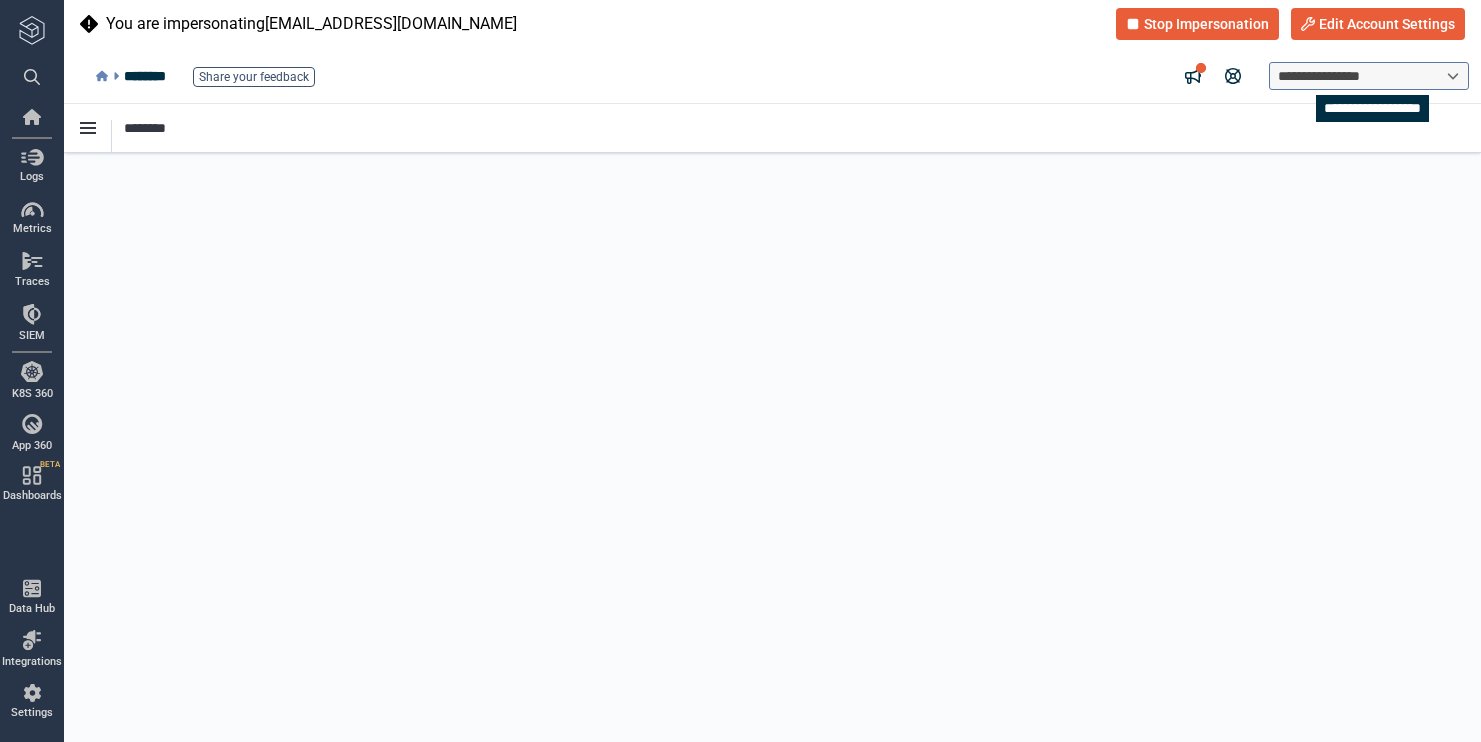 click on "**********" at bounding box center [1335, 76] 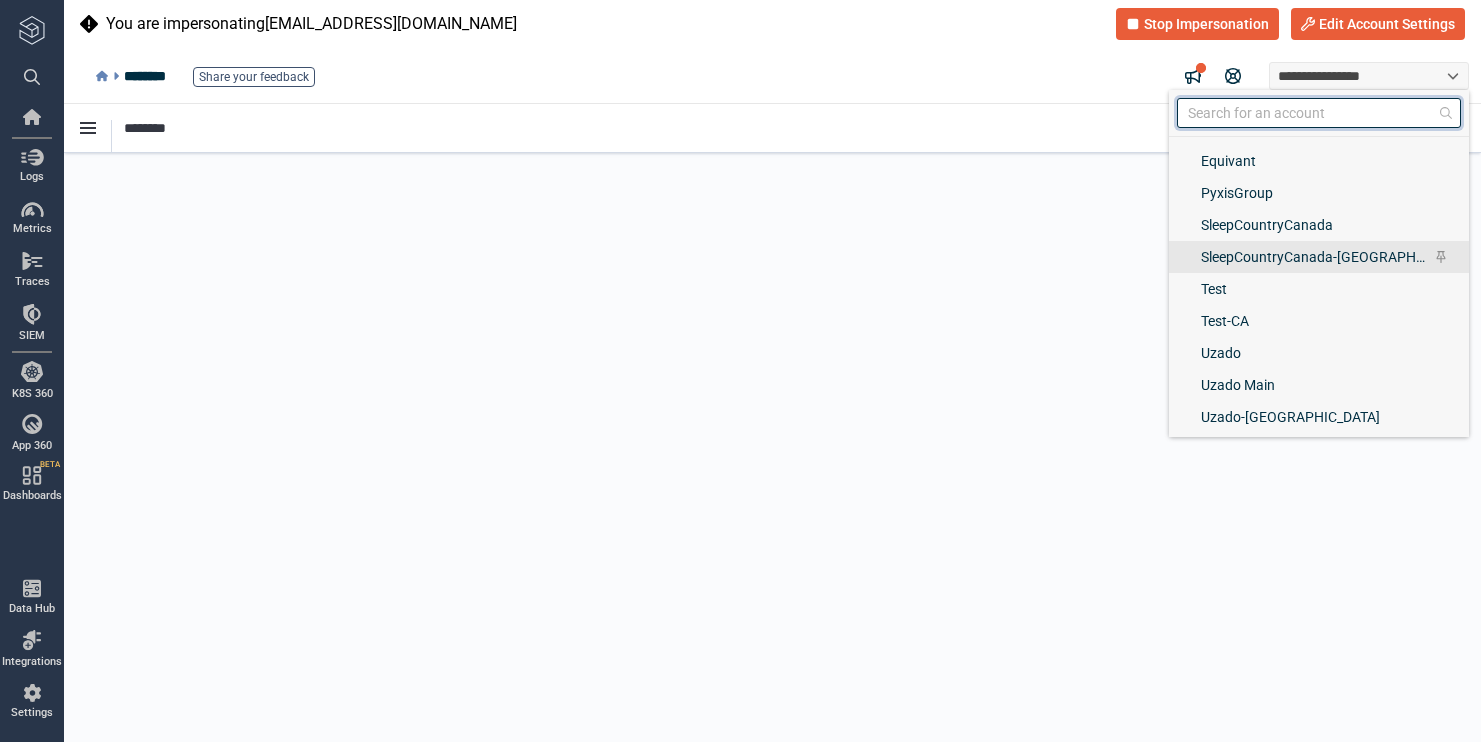 click on "SleepCountryCanada-[GEOGRAPHIC_DATA]" at bounding box center [1314, 257] 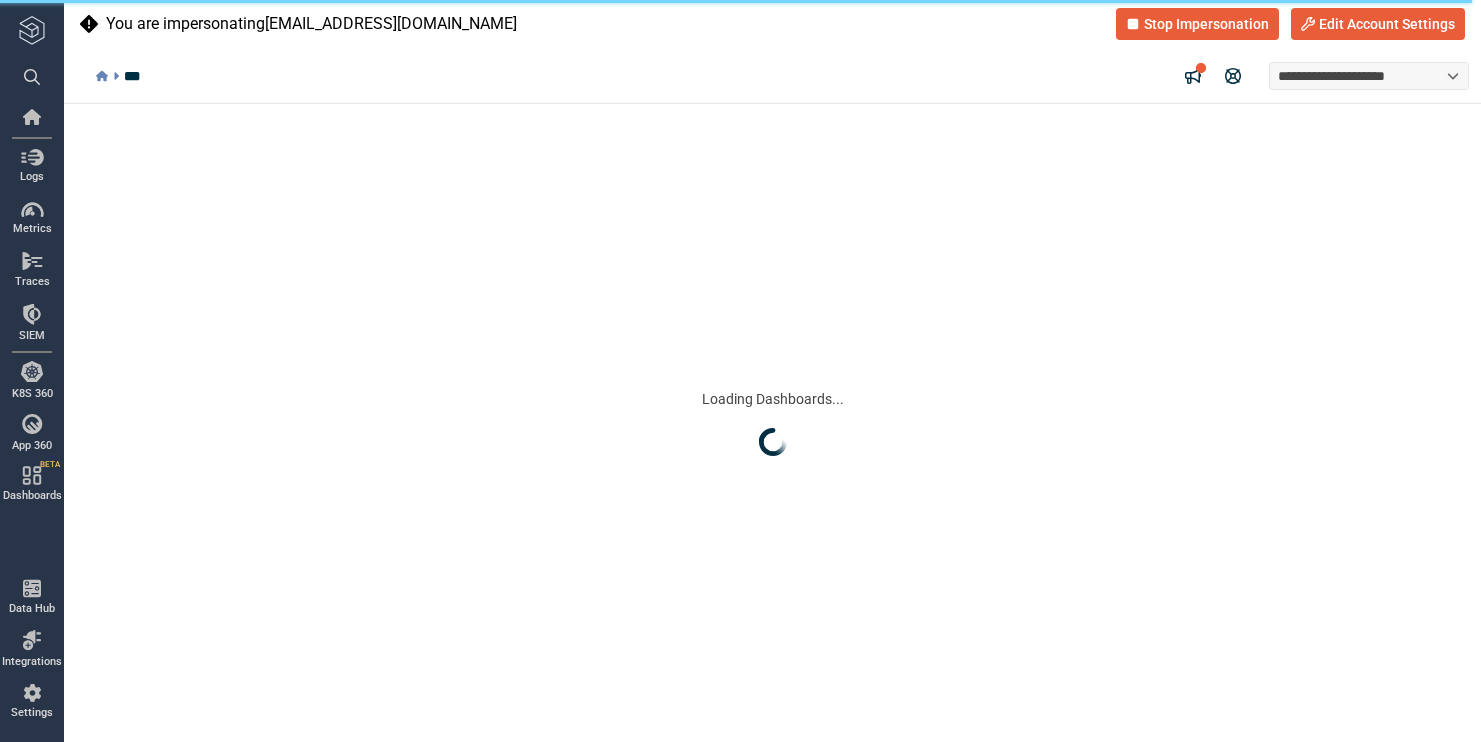 scroll, scrollTop: 0, scrollLeft: 0, axis: both 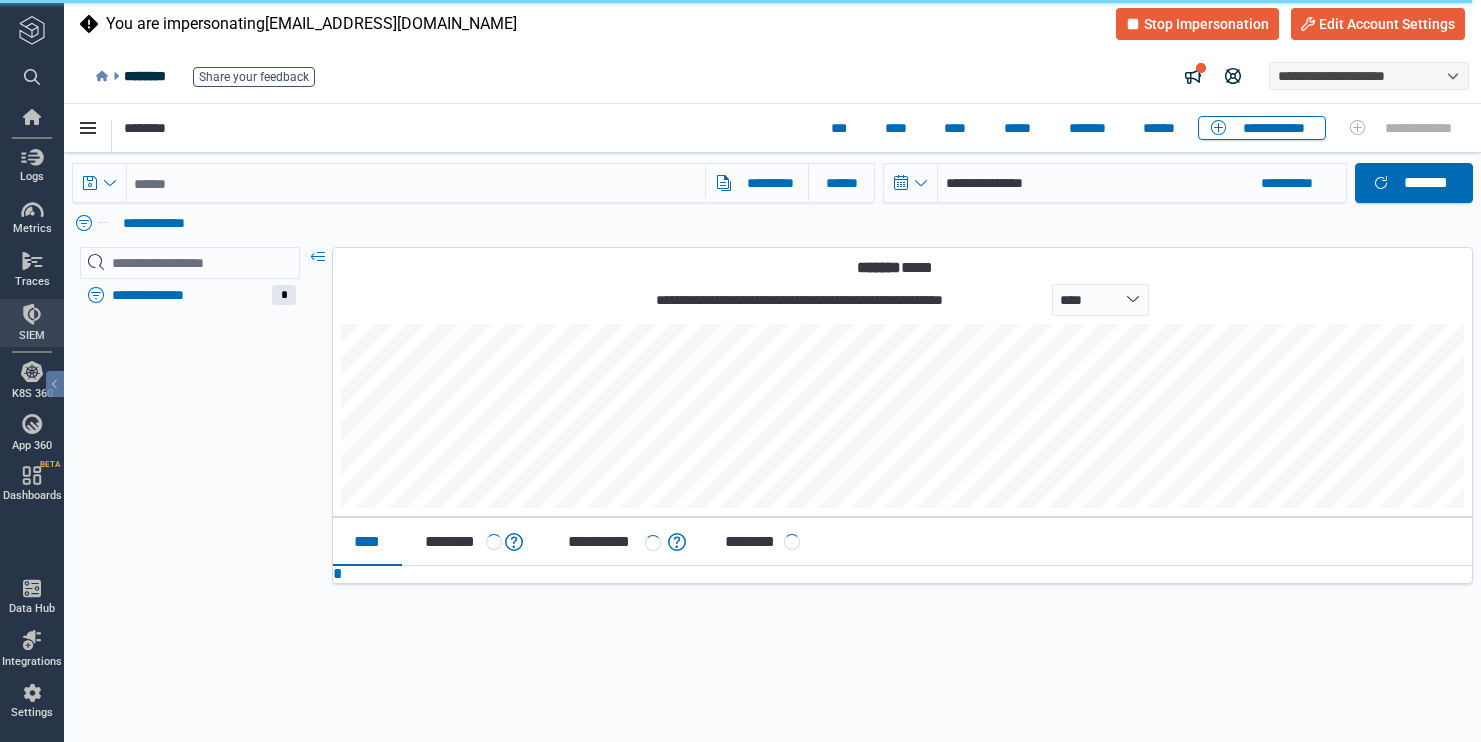 click at bounding box center [32, 314] 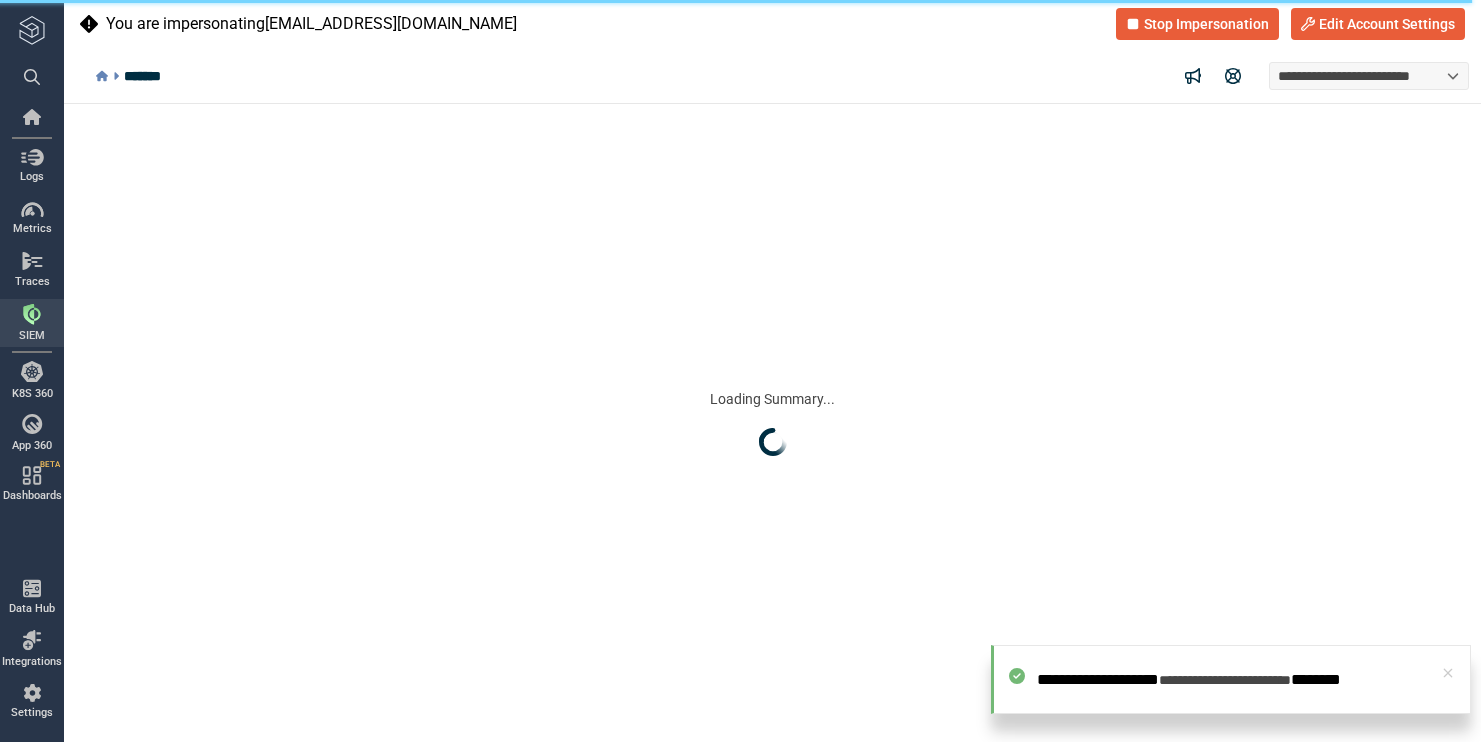 scroll, scrollTop: 0, scrollLeft: 0, axis: both 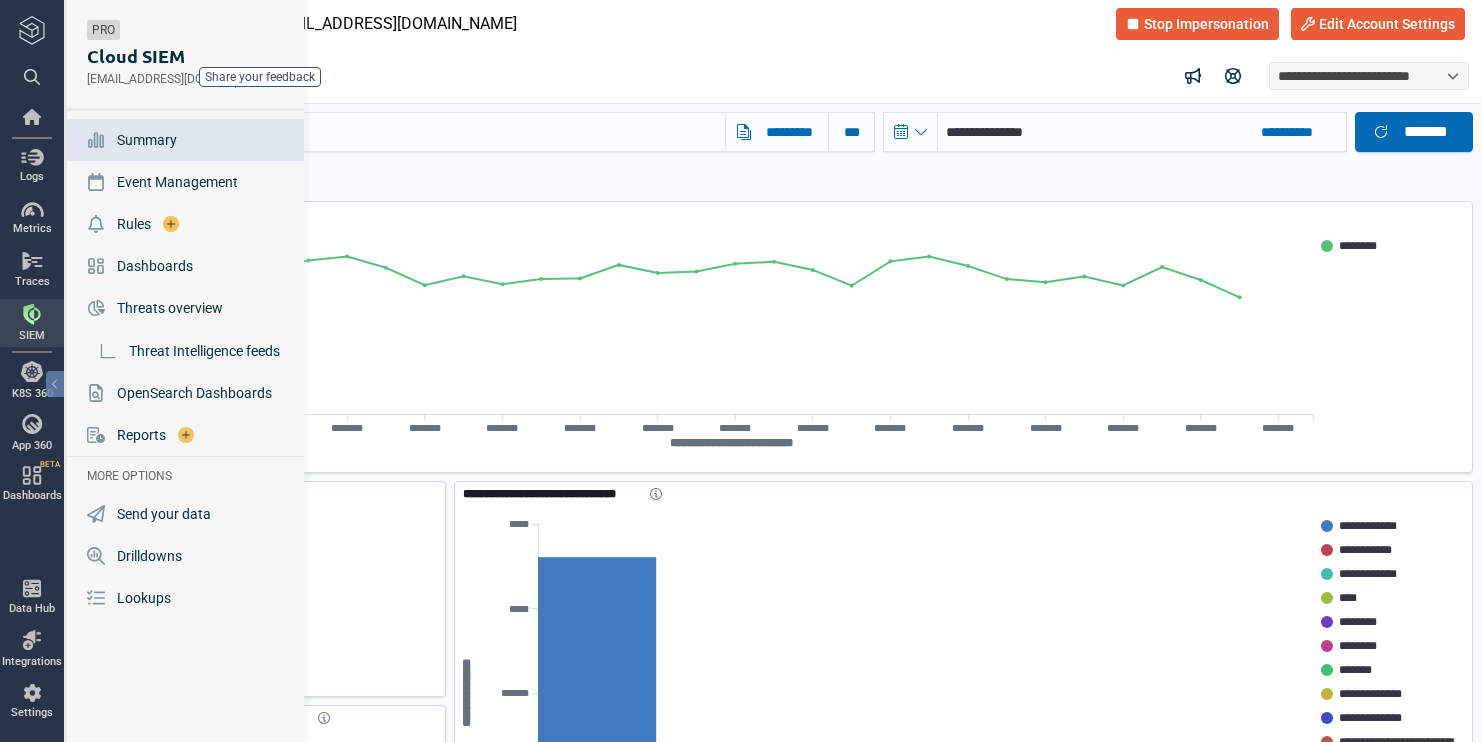 click on "Summary" at bounding box center (147, 140) 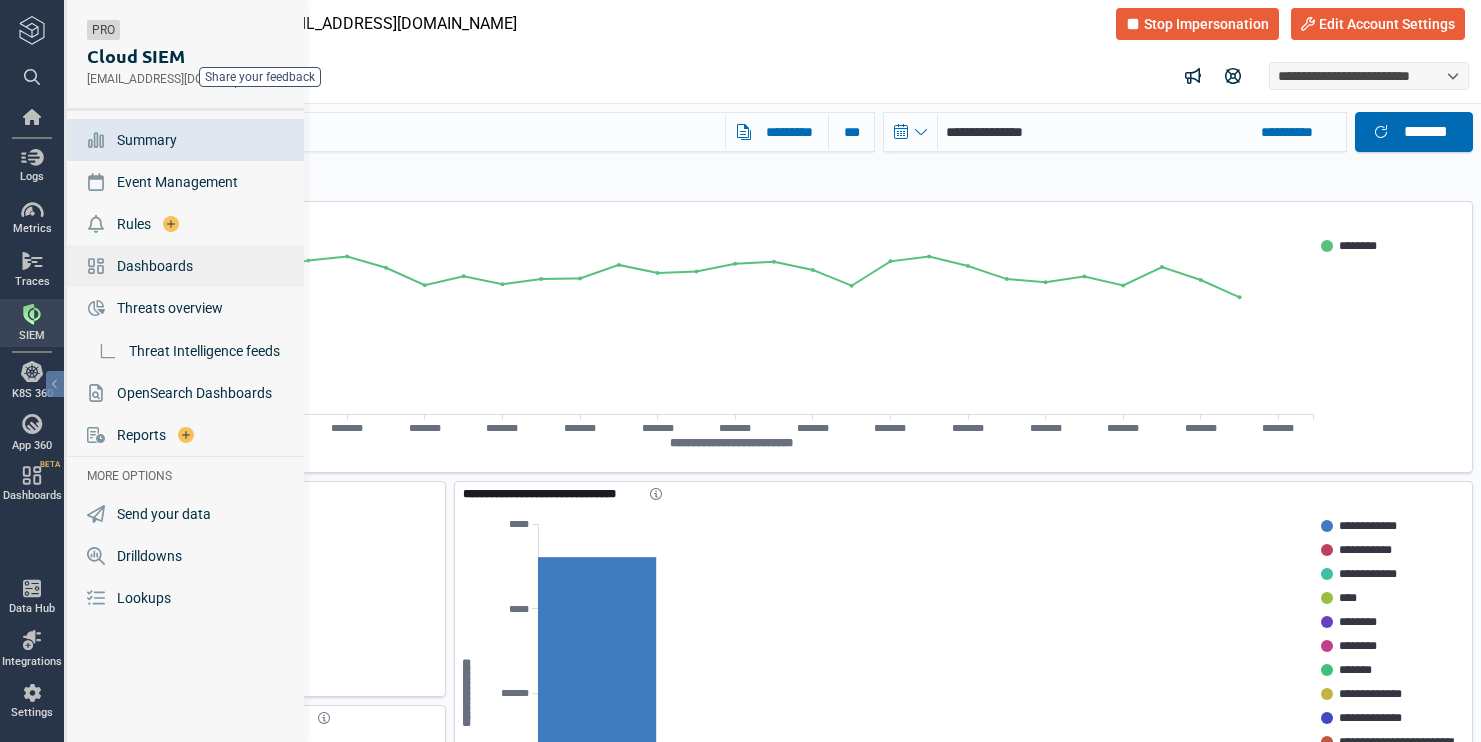 click on "Dashboards" at bounding box center [155, 266] 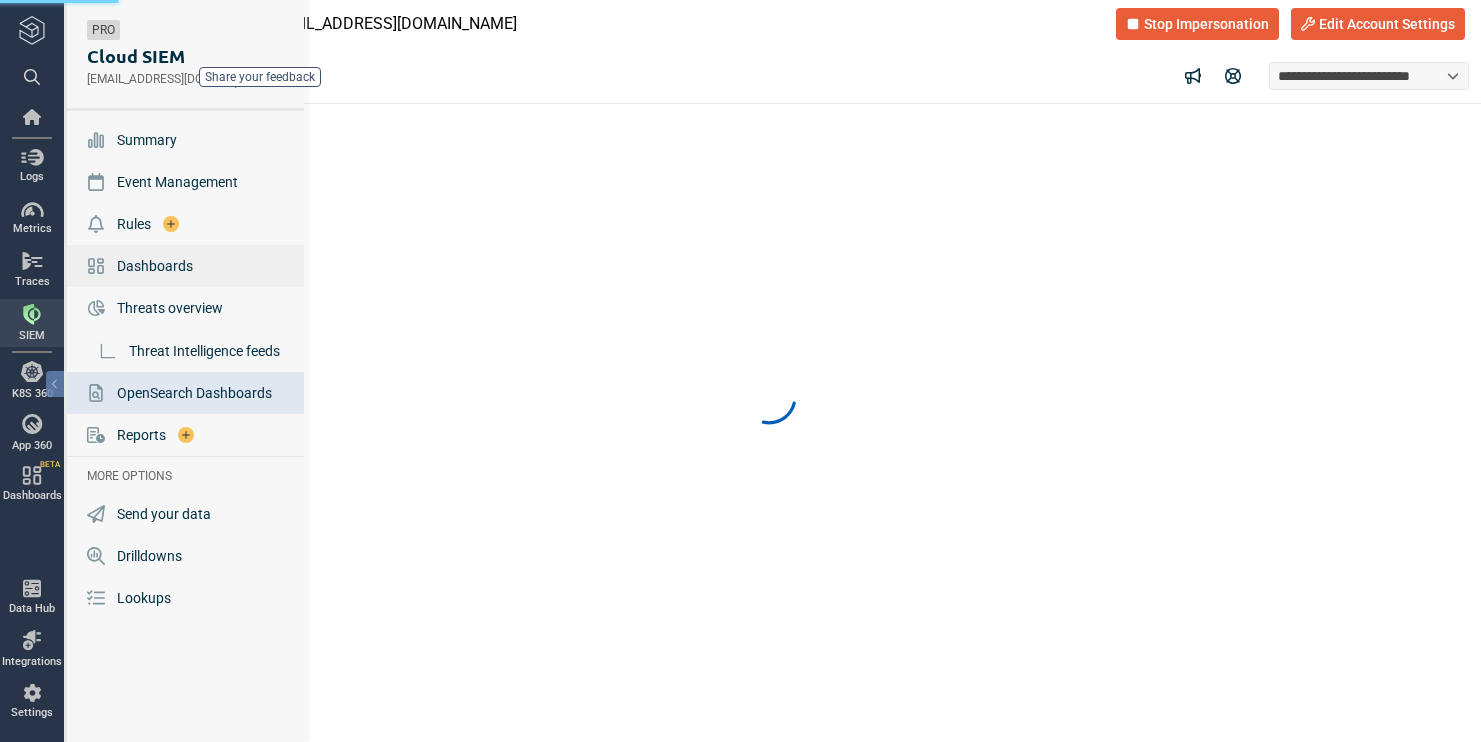 scroll, scrollTop: 0, scrollLeft: 0, axis: both 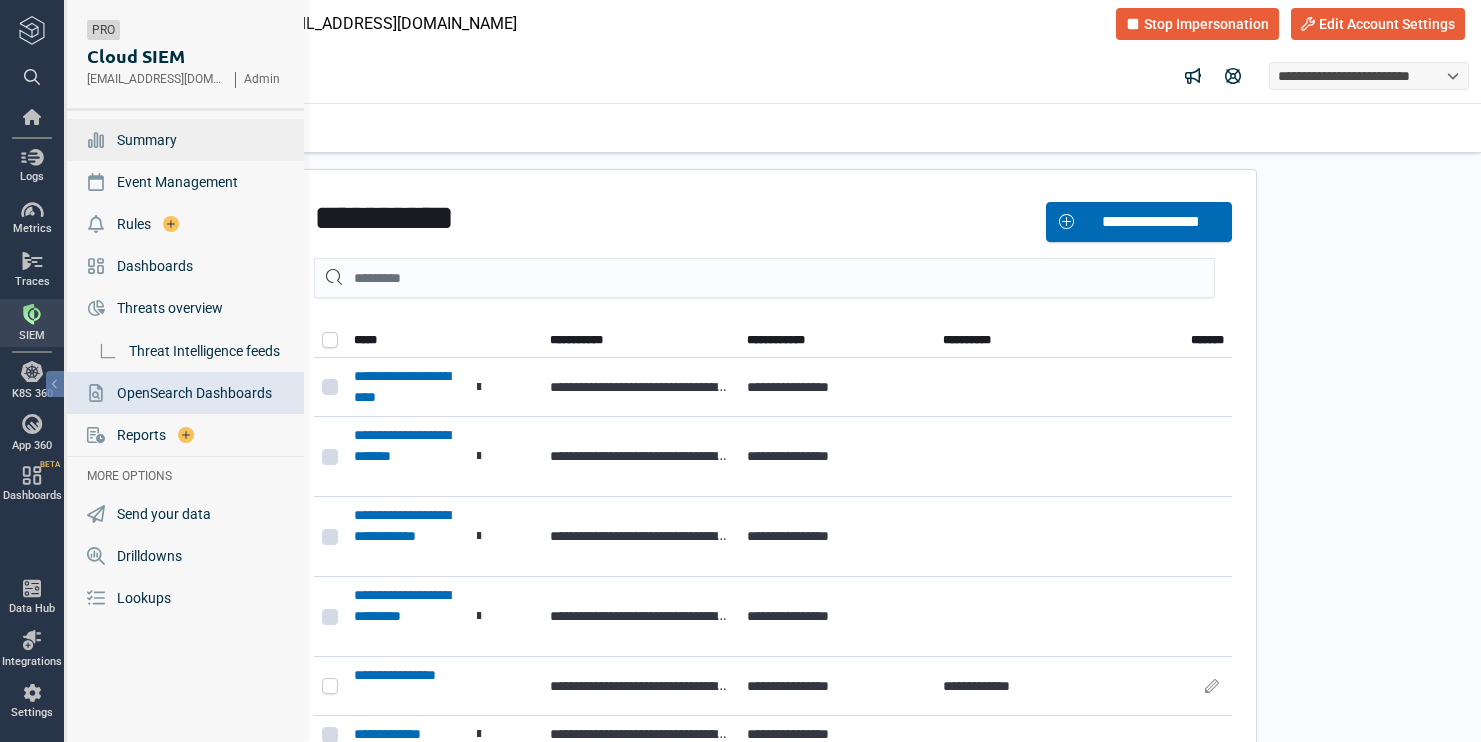 click on "Summary" at bounding box center (147, 140) 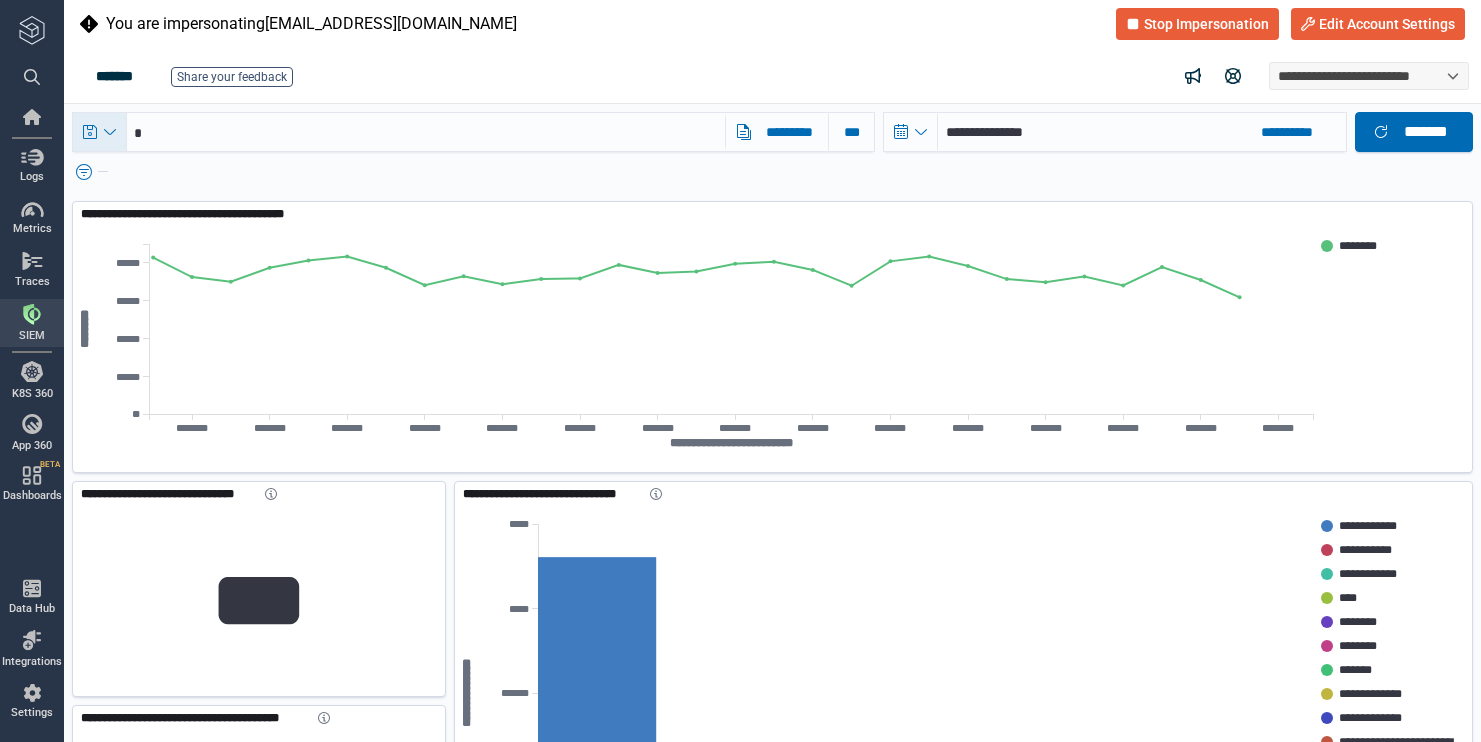 click at bounding box center (100, 132) 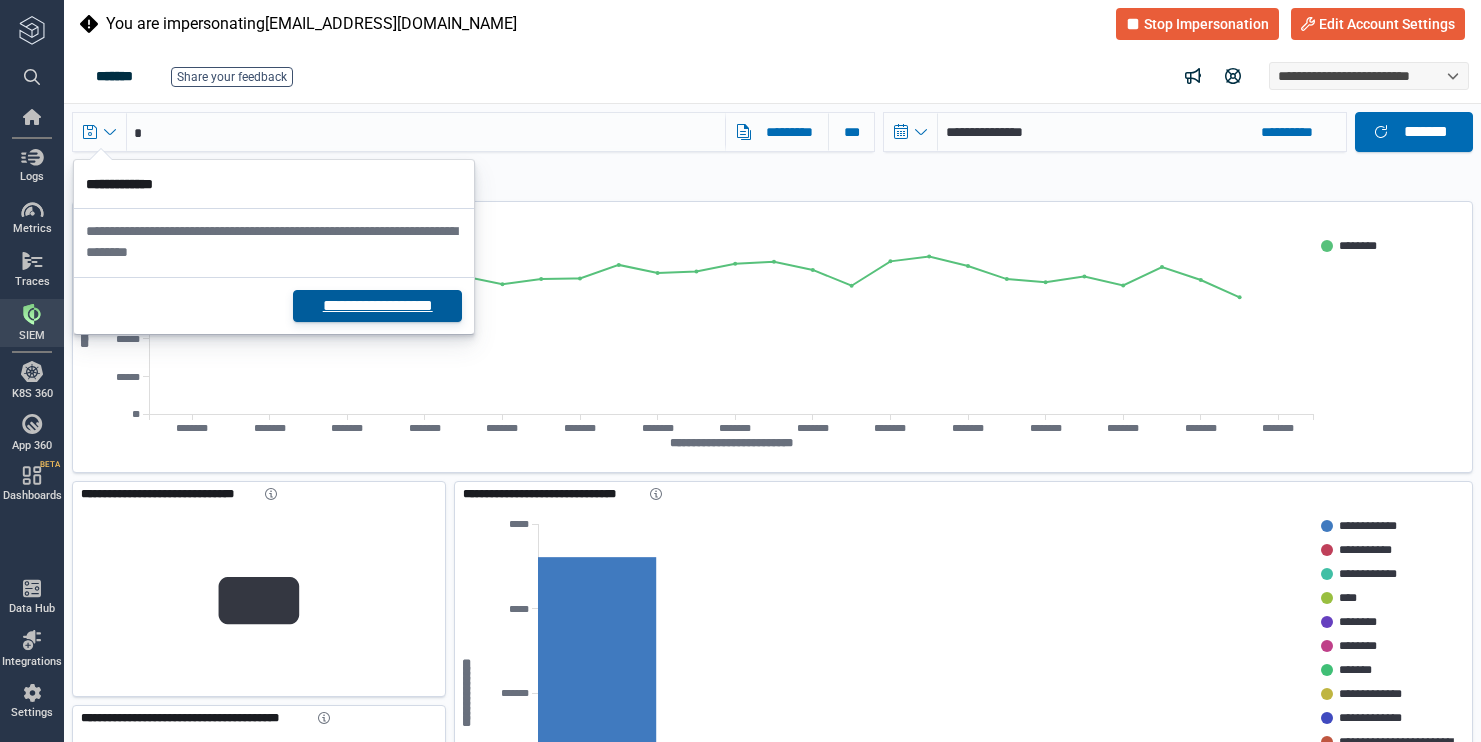 click at bounding box center (100, 132) 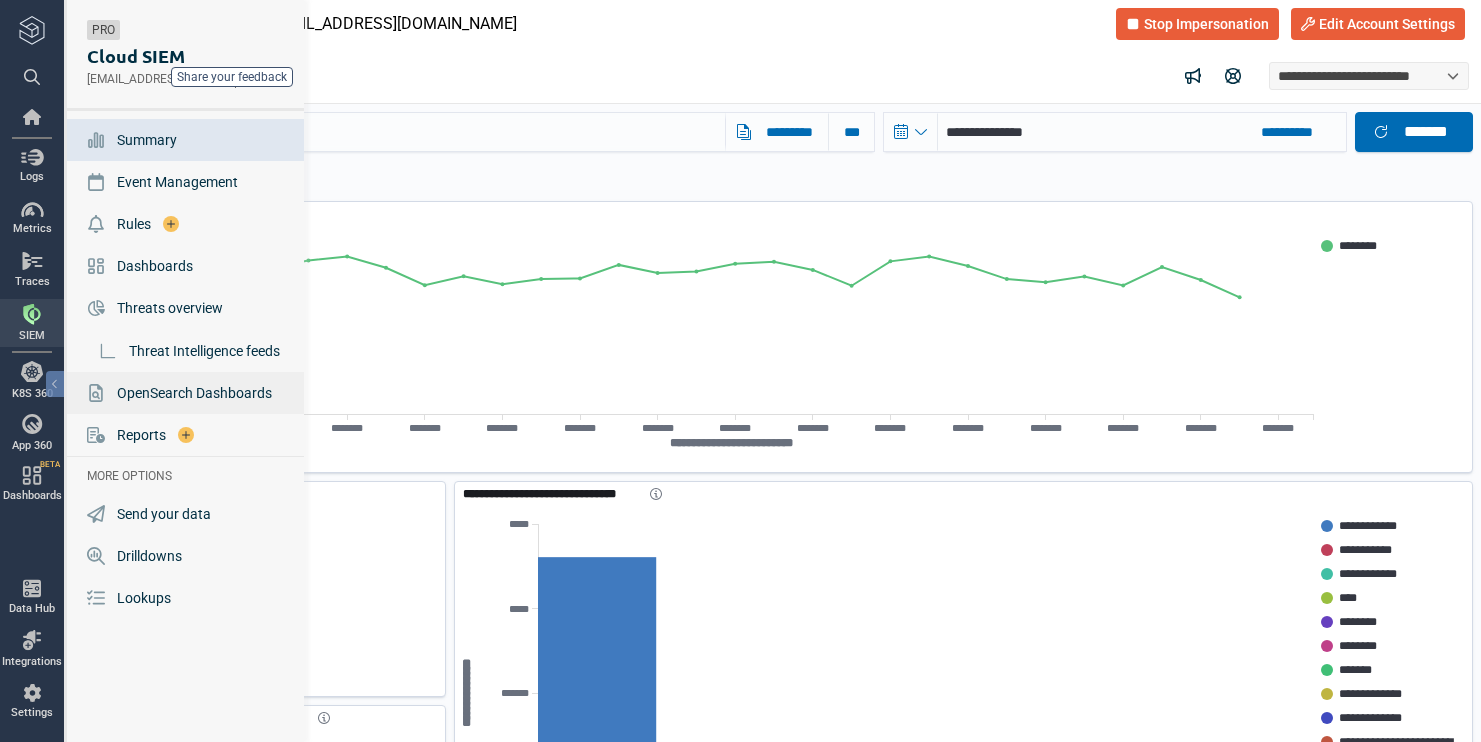 click on "OpenSearch Dashboards" at bounding box center (194, 393) 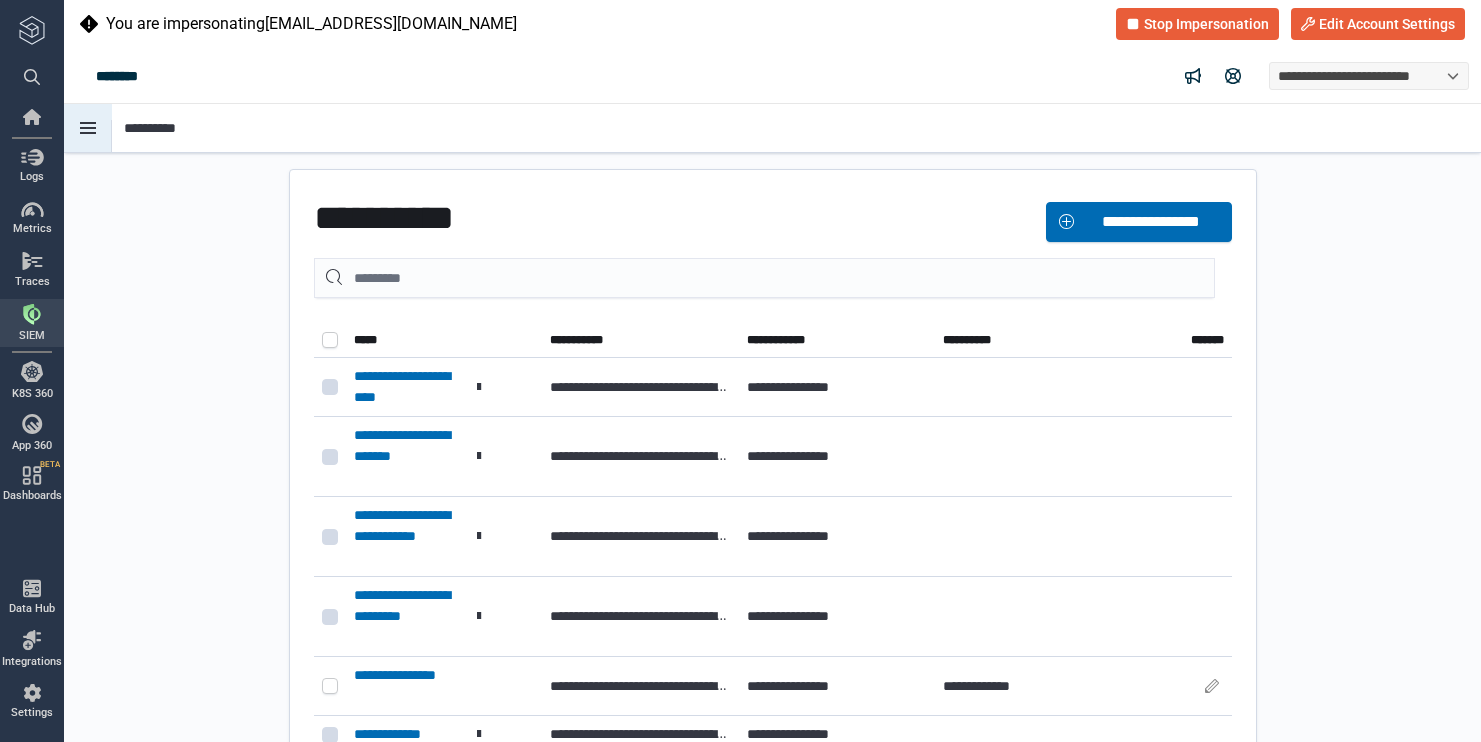 click at bounding box center [88, 128] 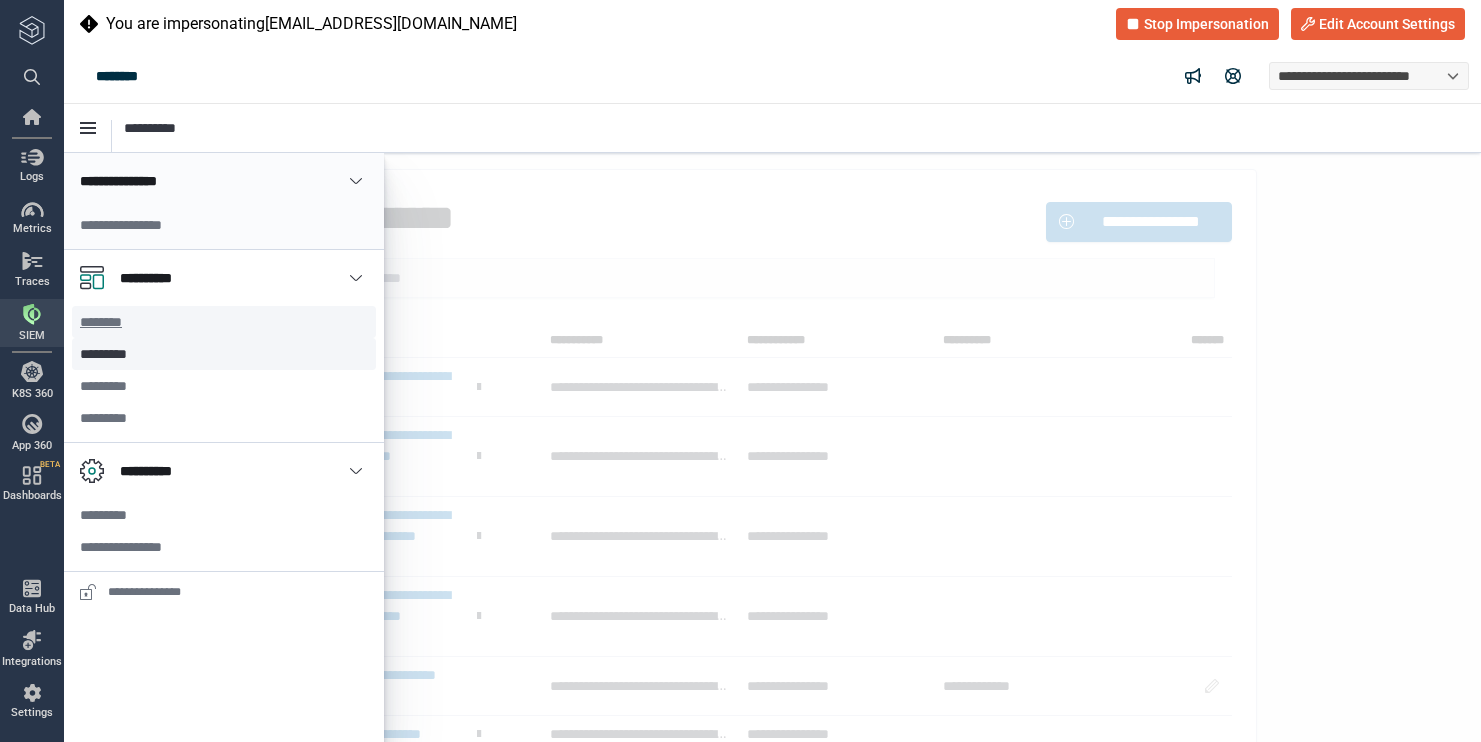 click on "********" at bounding box center [109, 322] 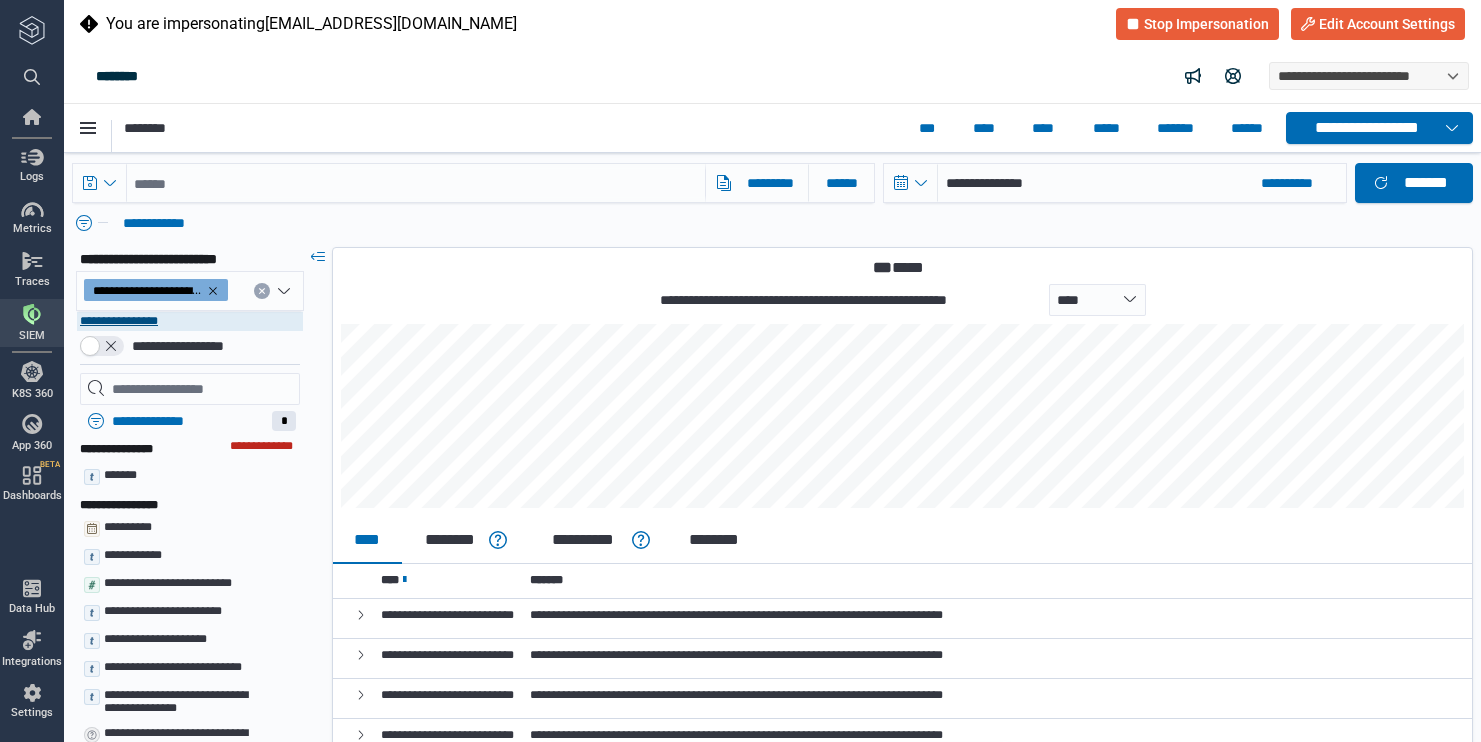 click on "**********" at bounding box center (119, 321) 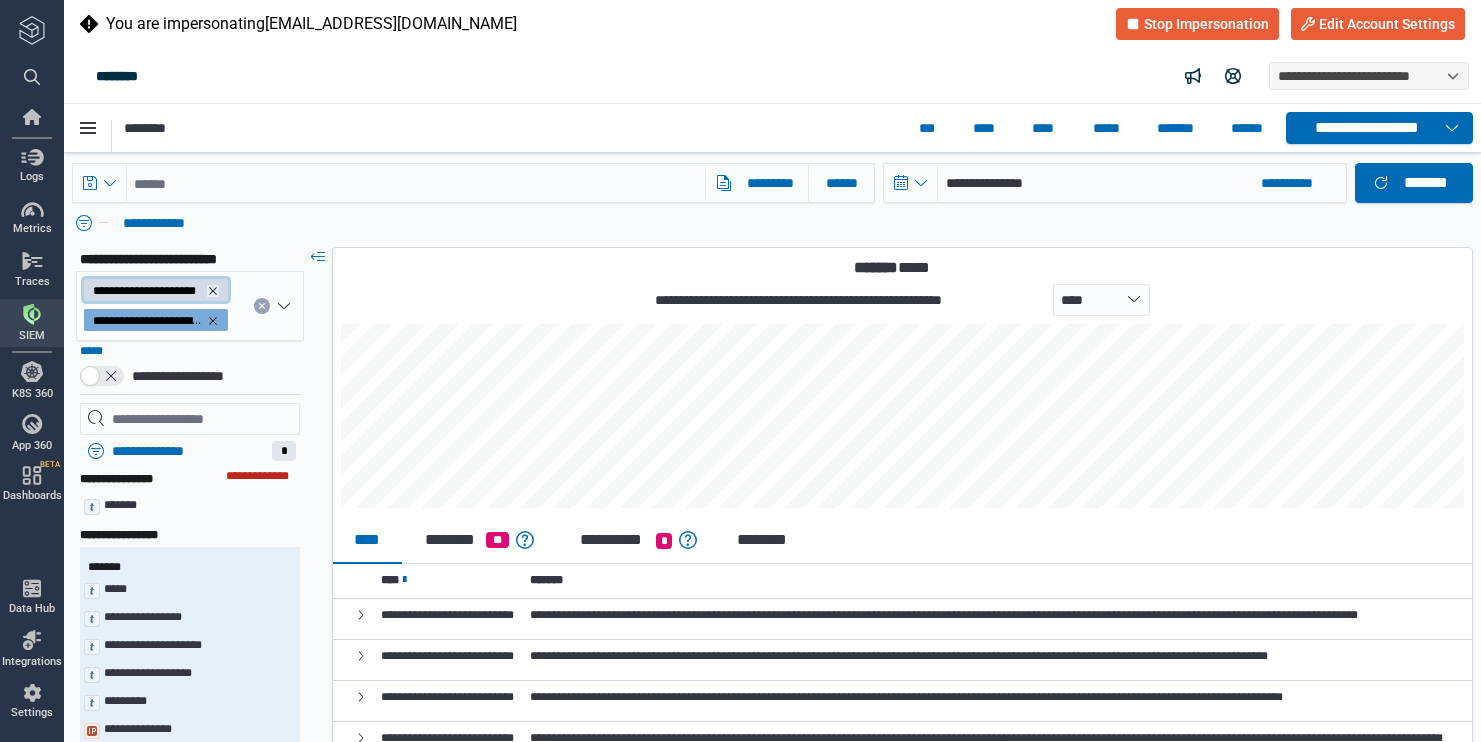 click 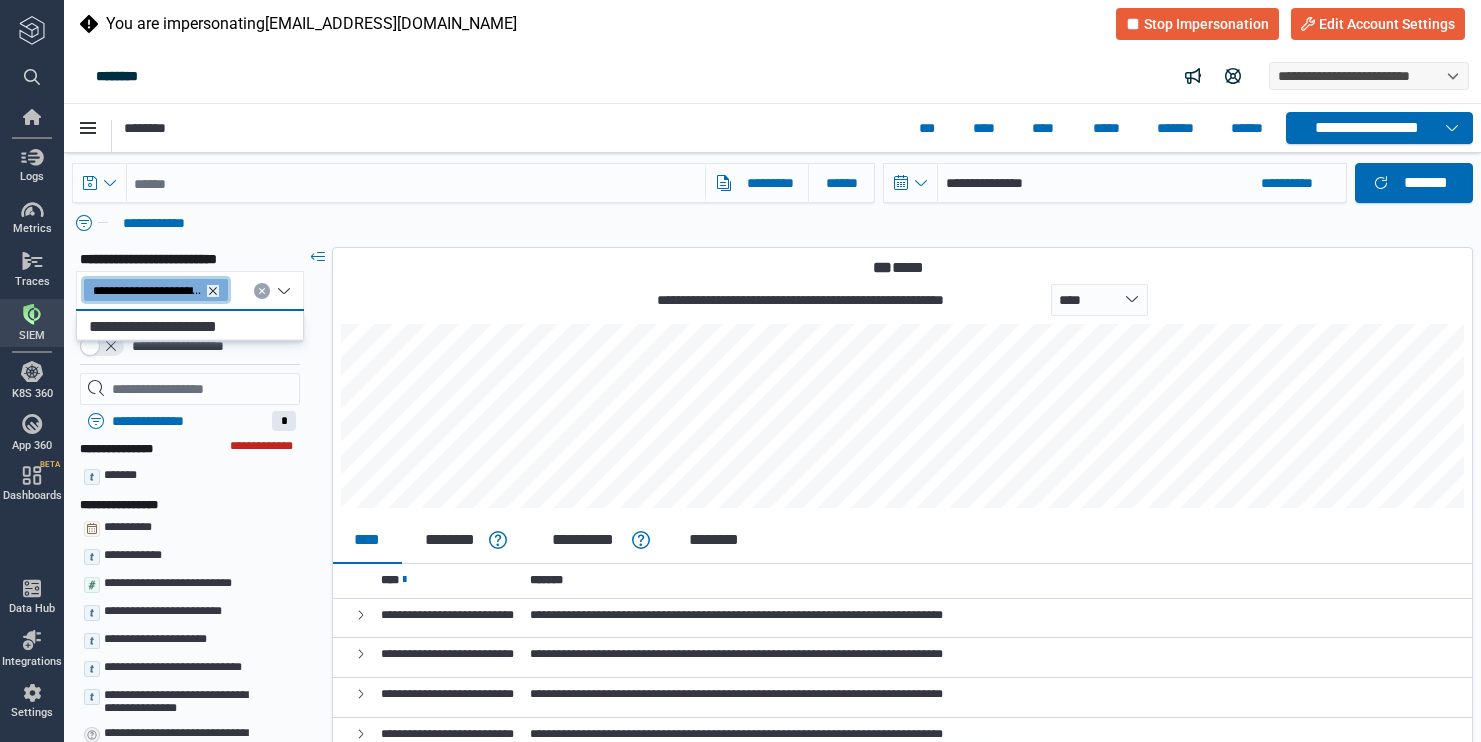 click 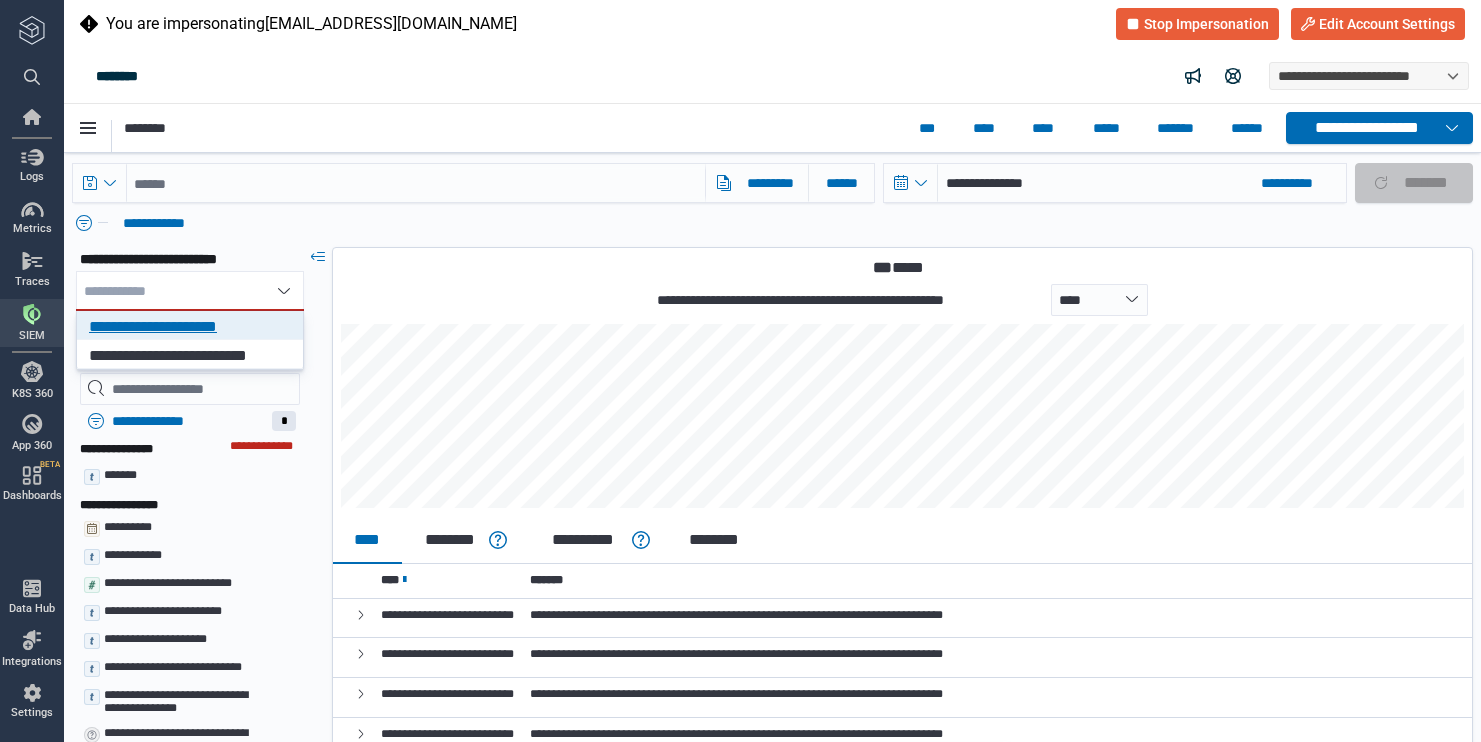 click on "**********" at bounding box center (191, 327) 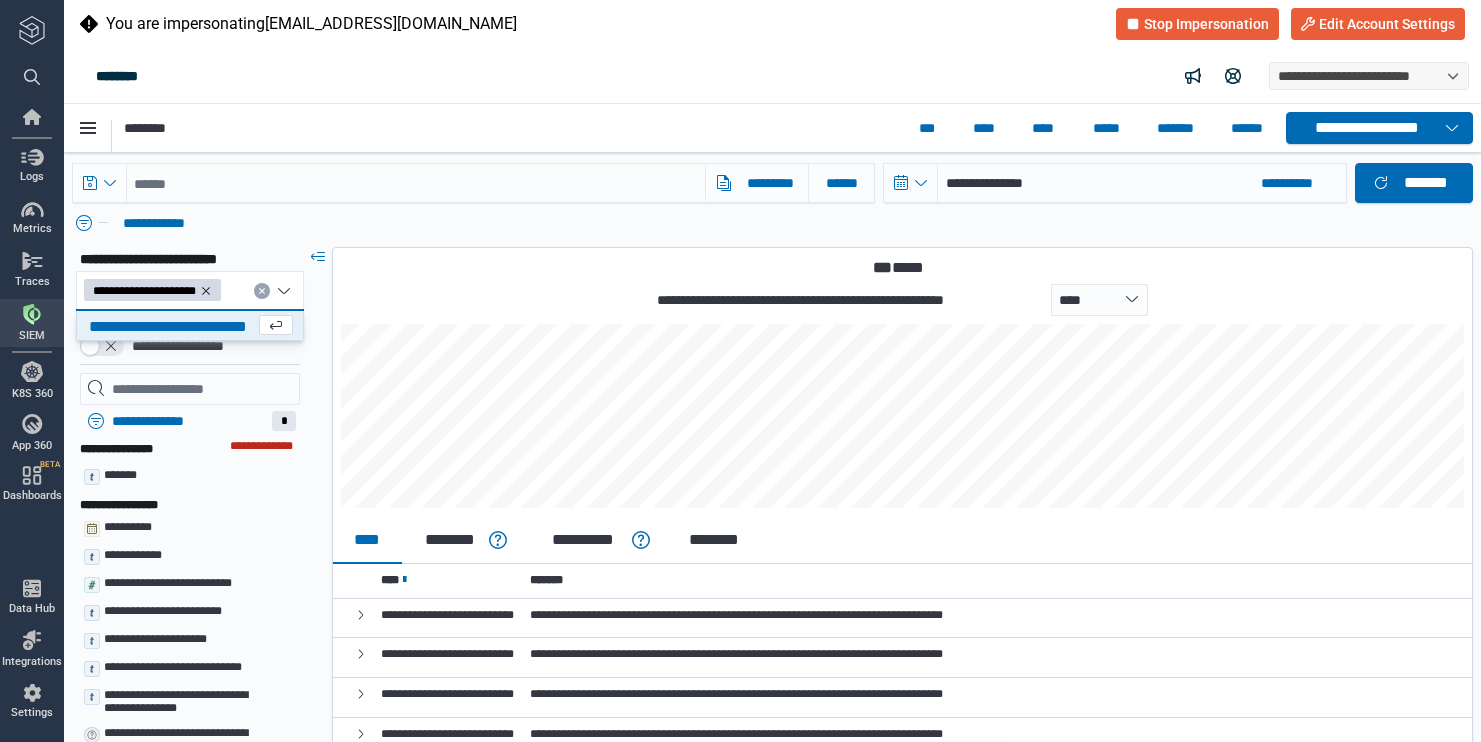 type on "*" 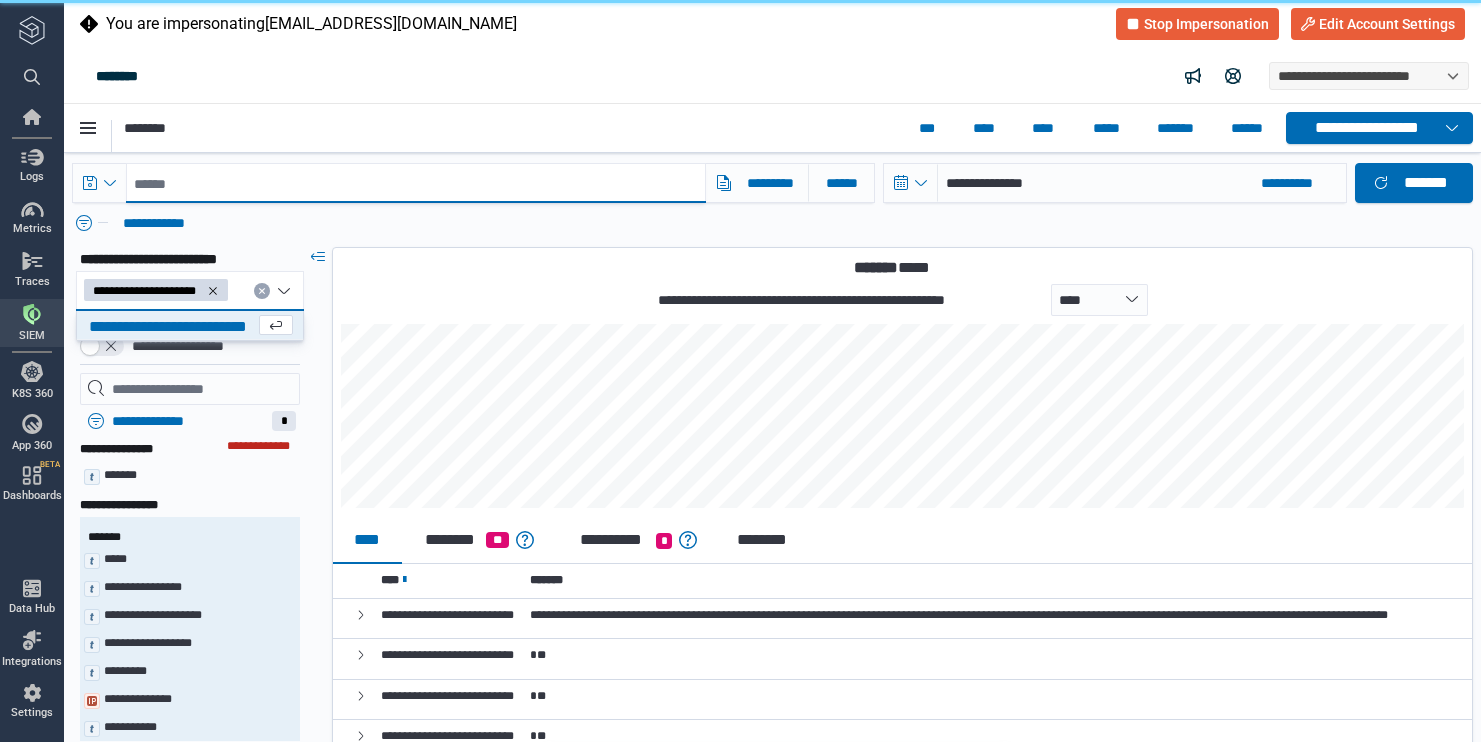 click at bounding box center (416, 183) 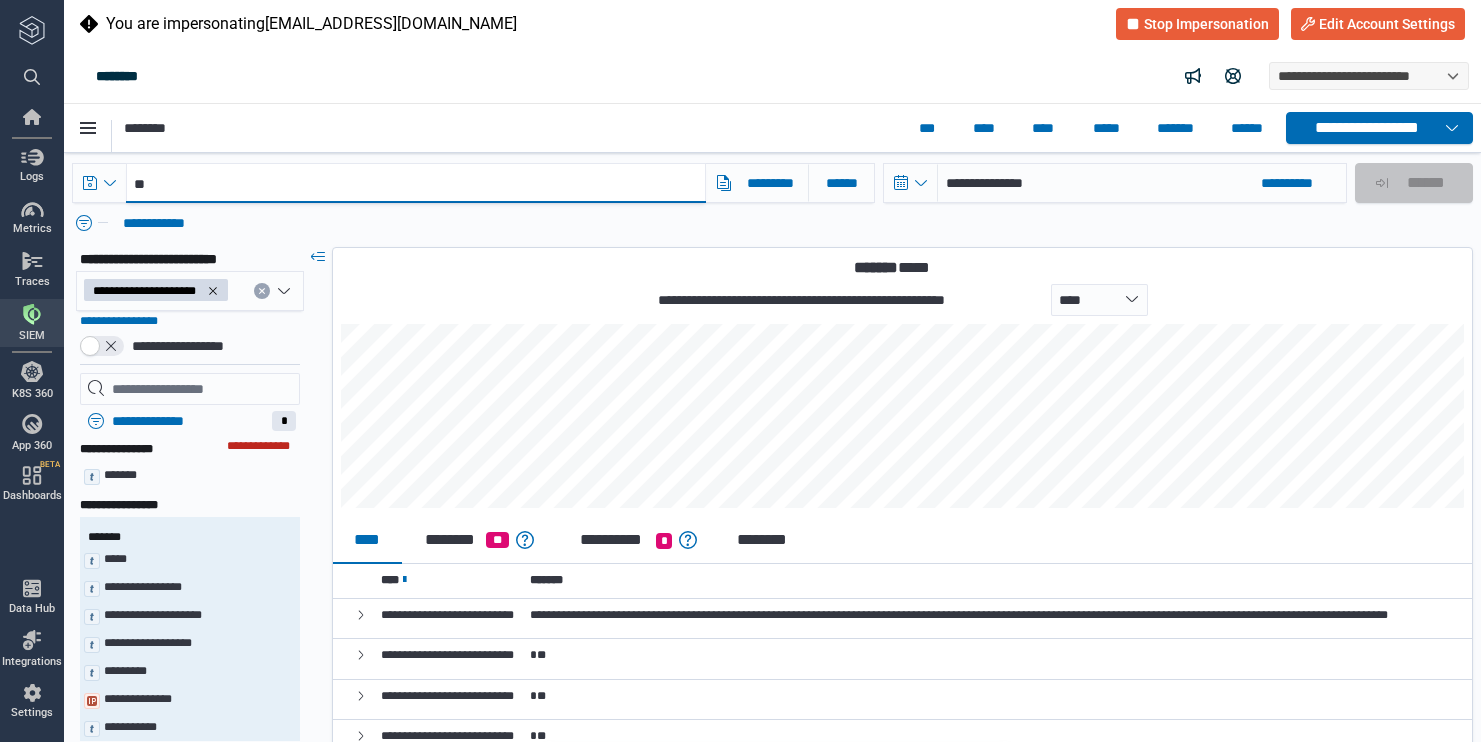 paste on "**********" 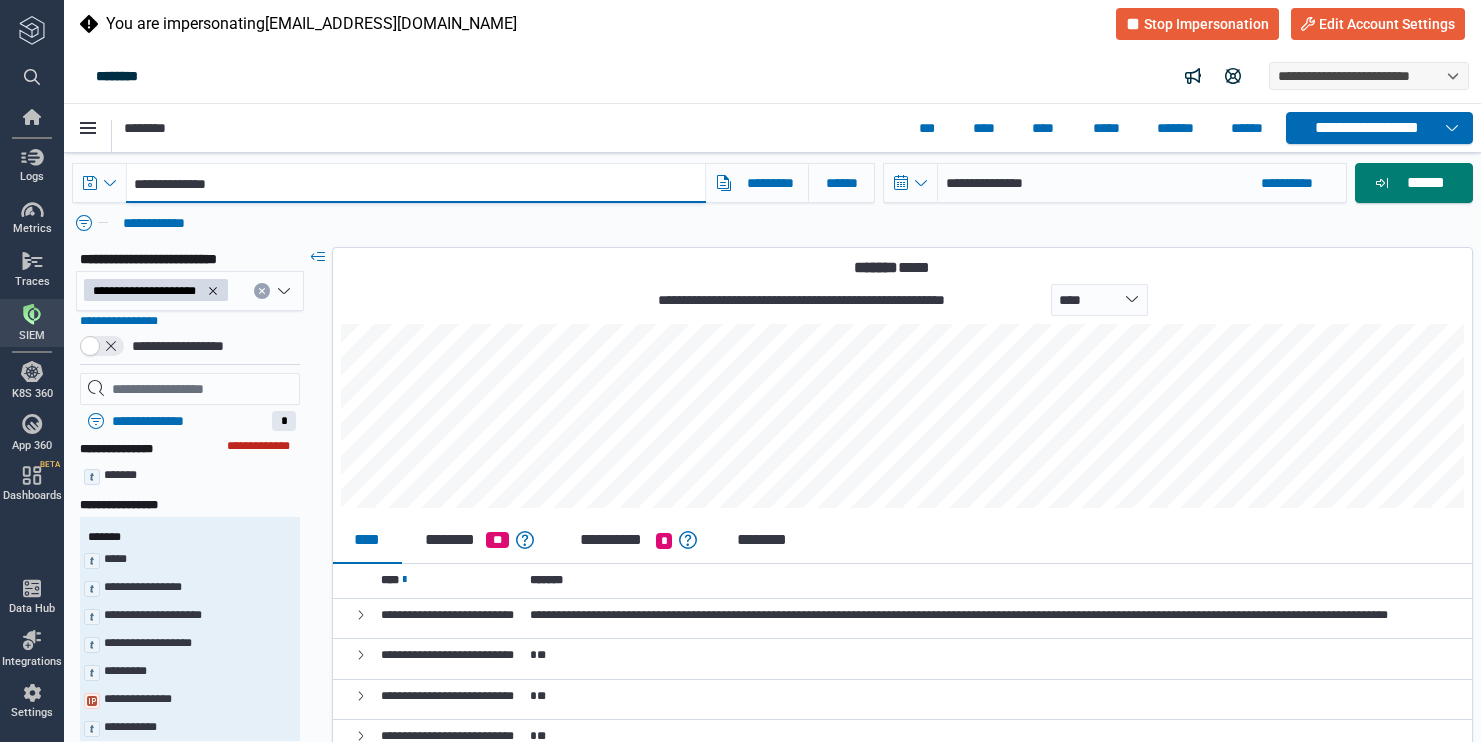 type on "*" 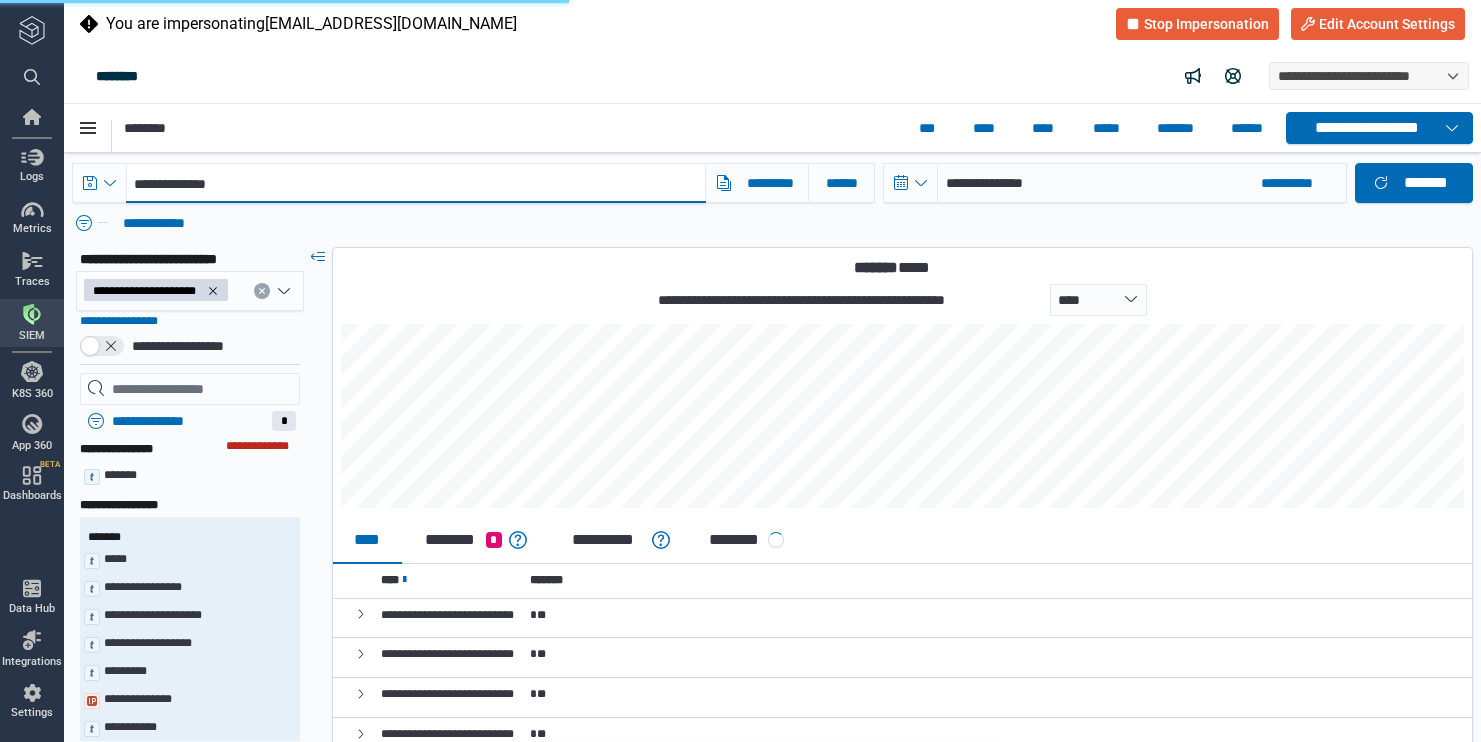 type on "**********" 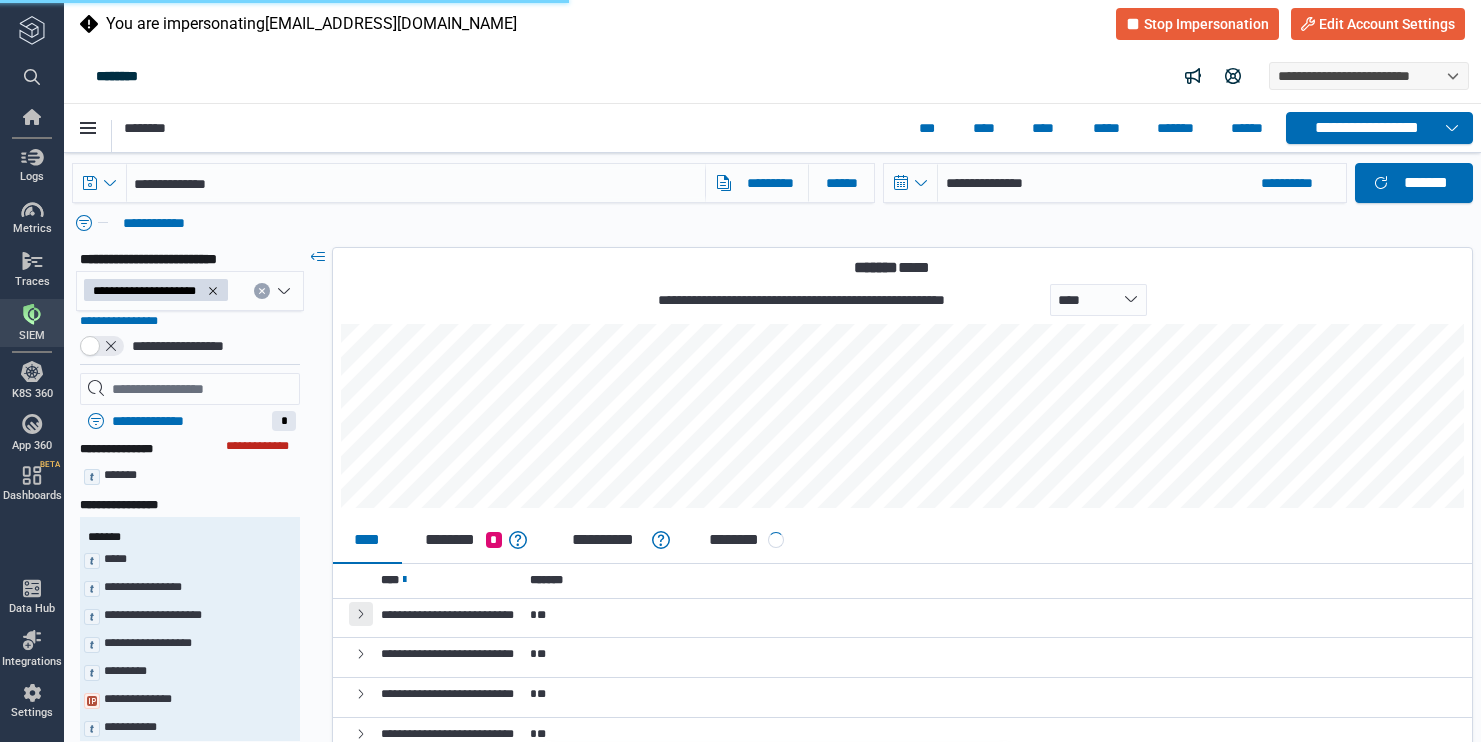 click 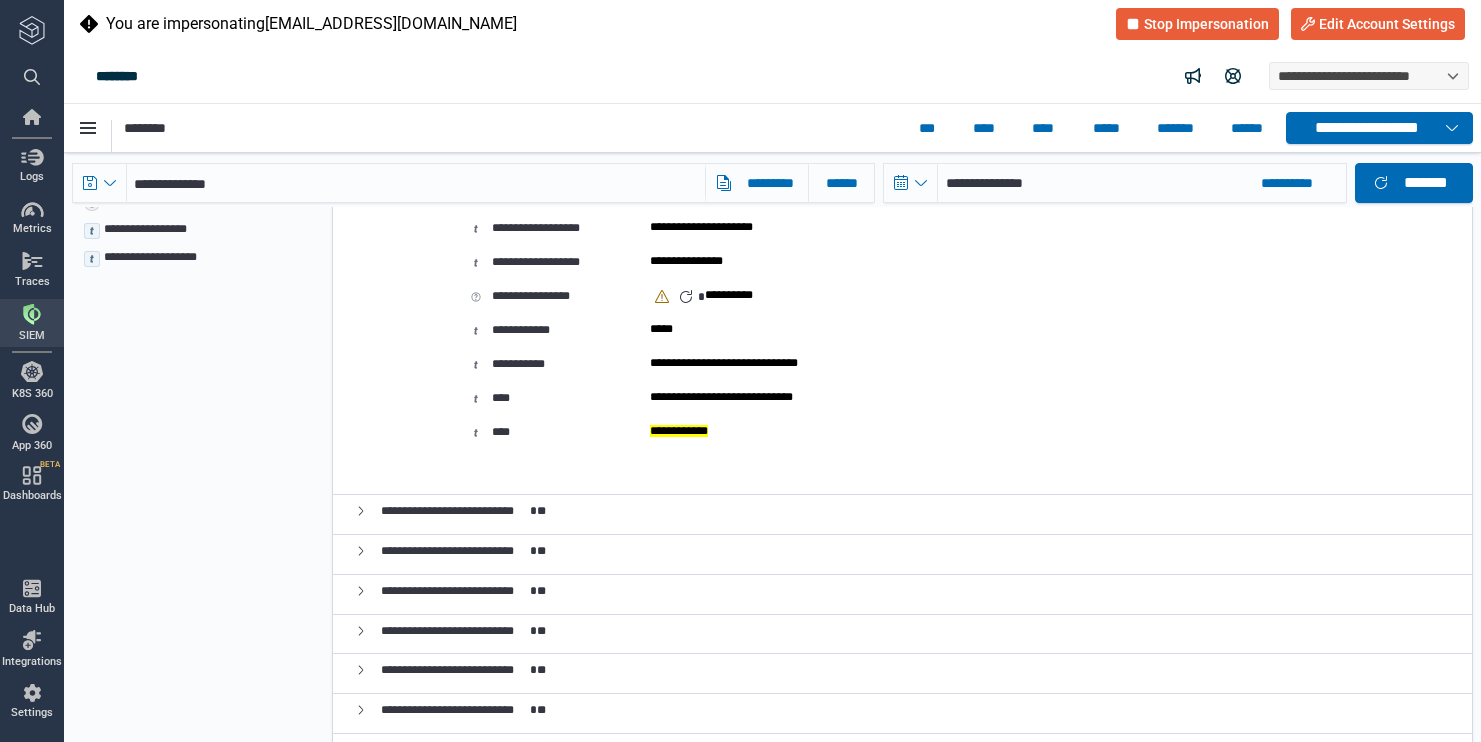 scroll, scrollTop: 4672, scrollLeft: 0, axis: vertical 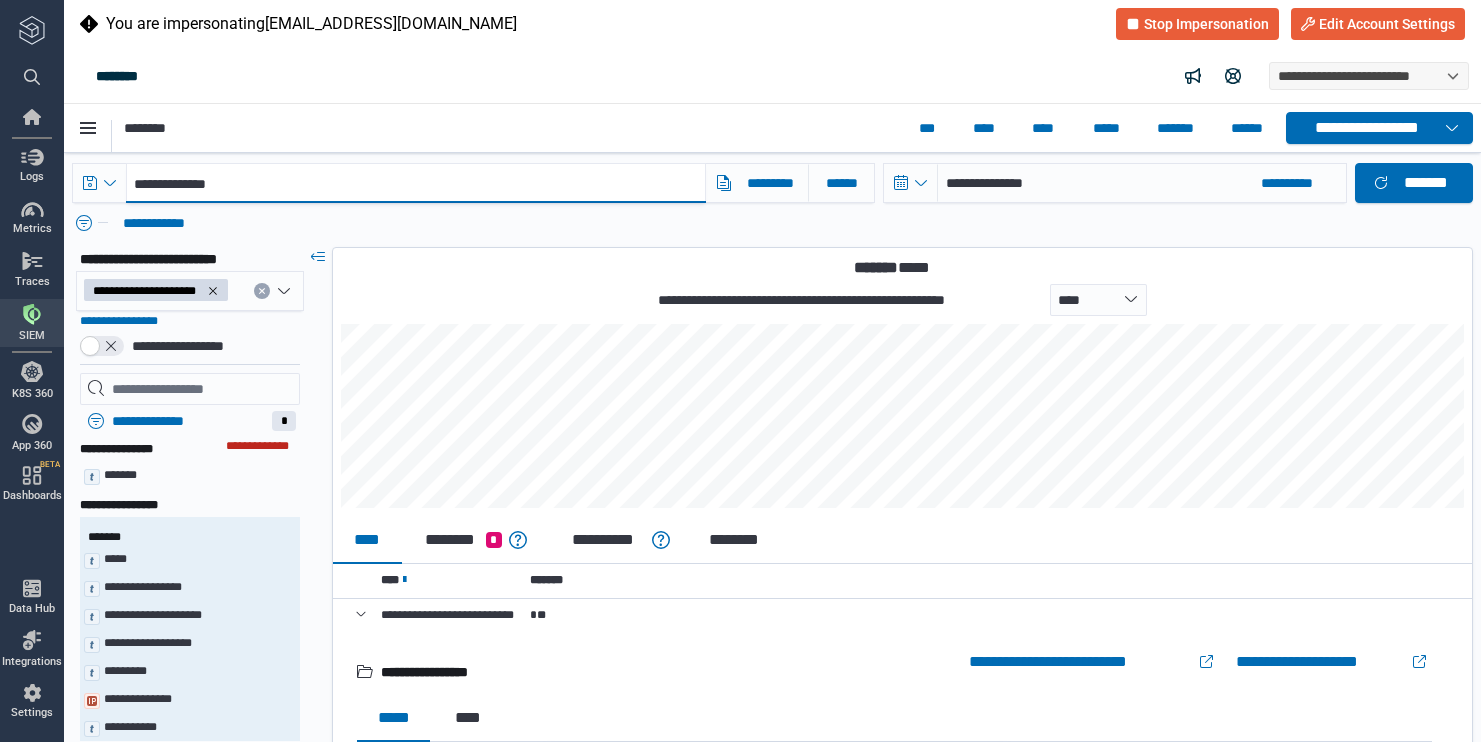 drag, startPoint x: 249, startPoint y: 174, endPoint x: 162, endPoint y: 173, distance: 87.005745 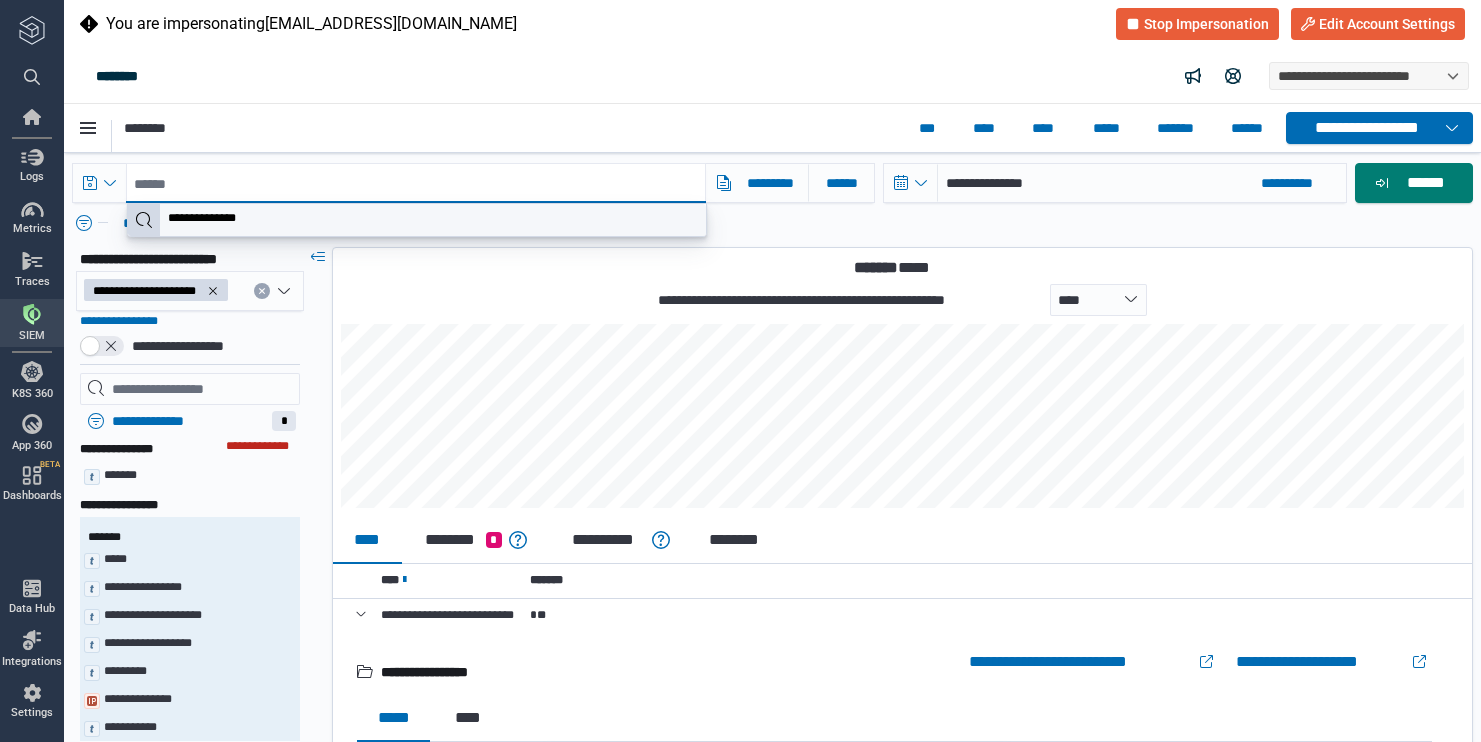 type 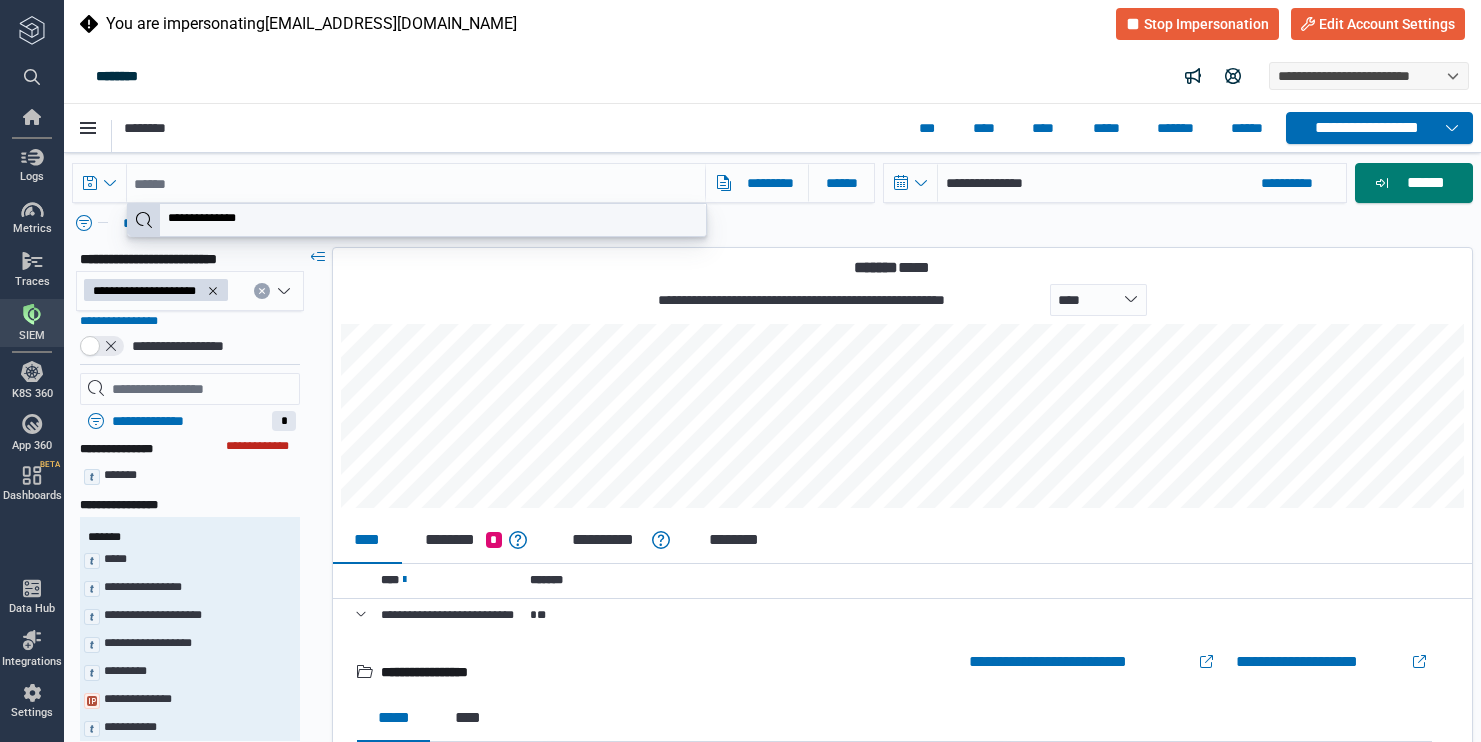 click on "**********" at bounding box center [190, 259] 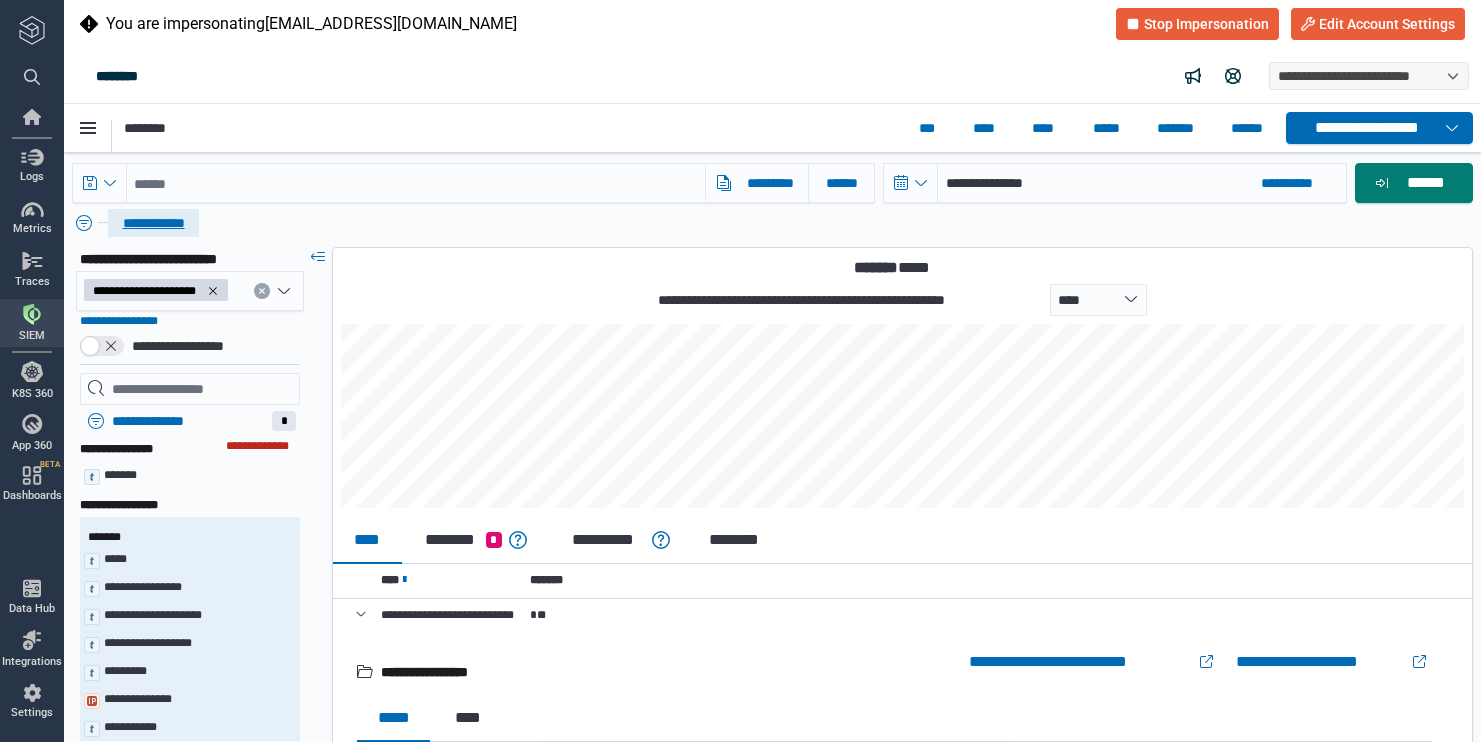 click on "**********" at bounding box center [153, 223] 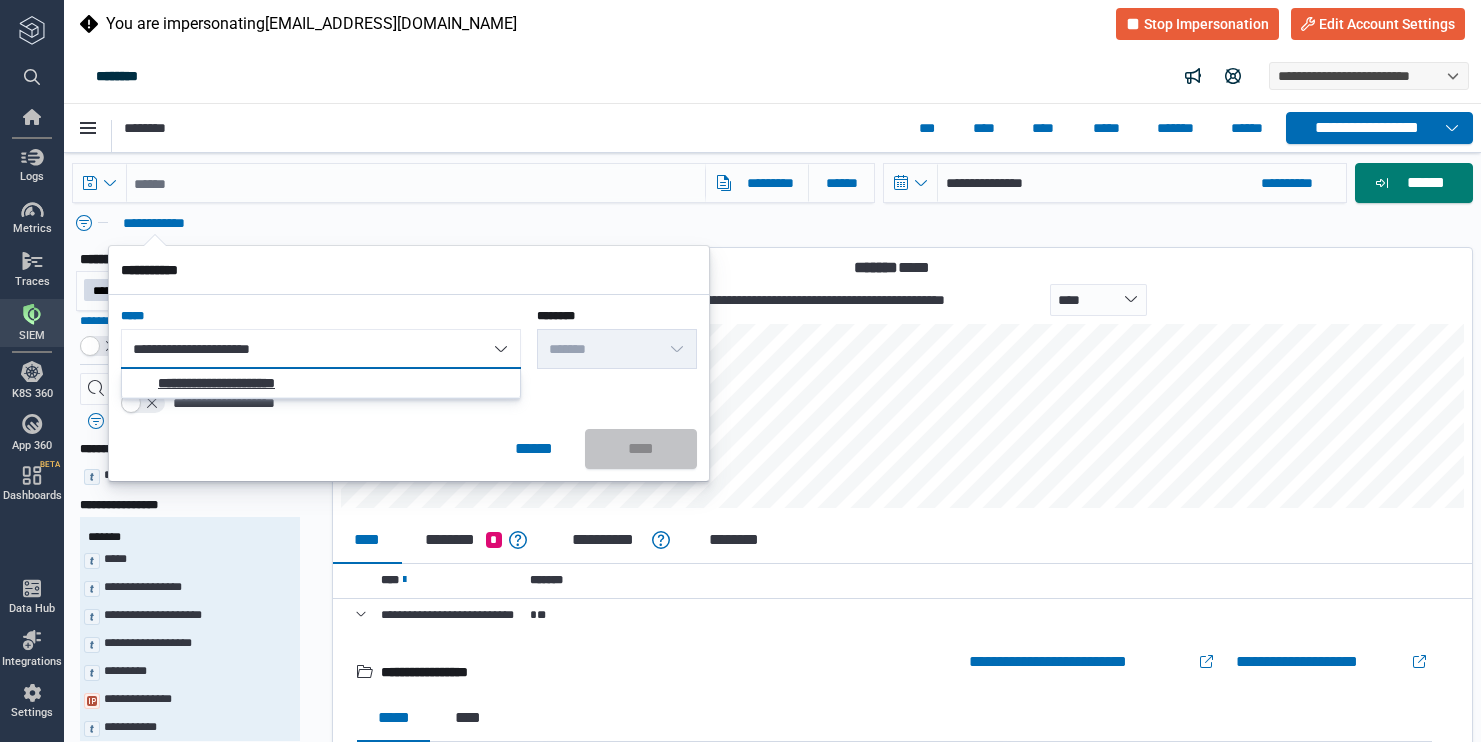 type on "**********" 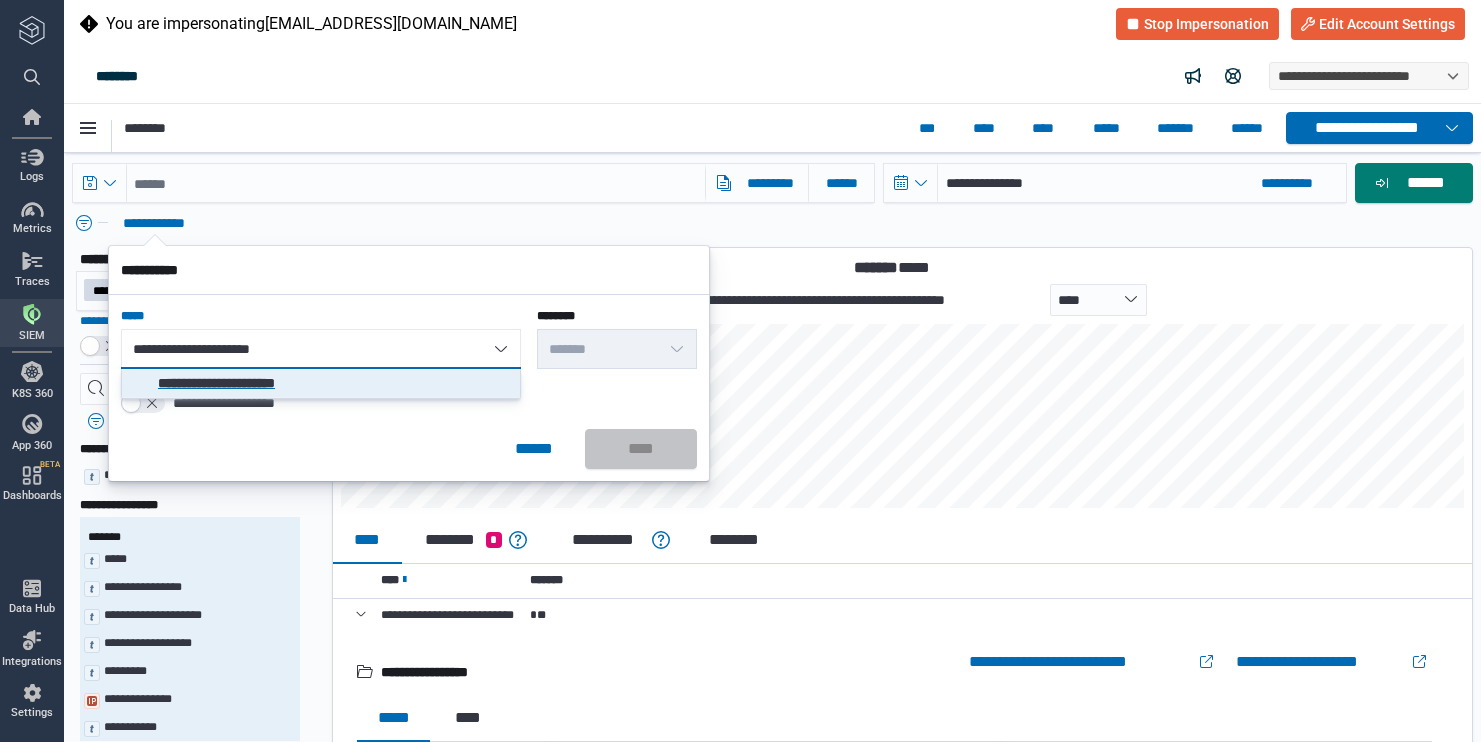 click on "**********" 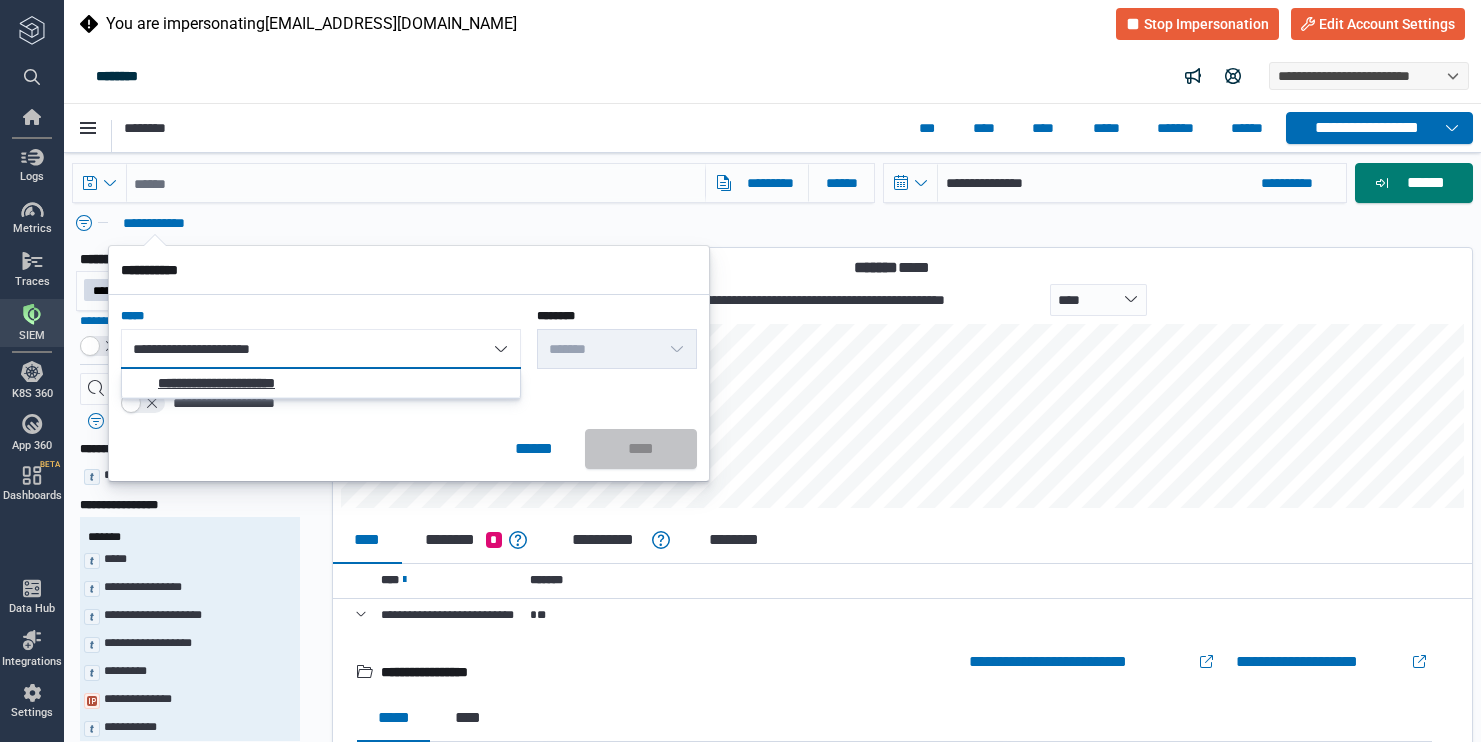type 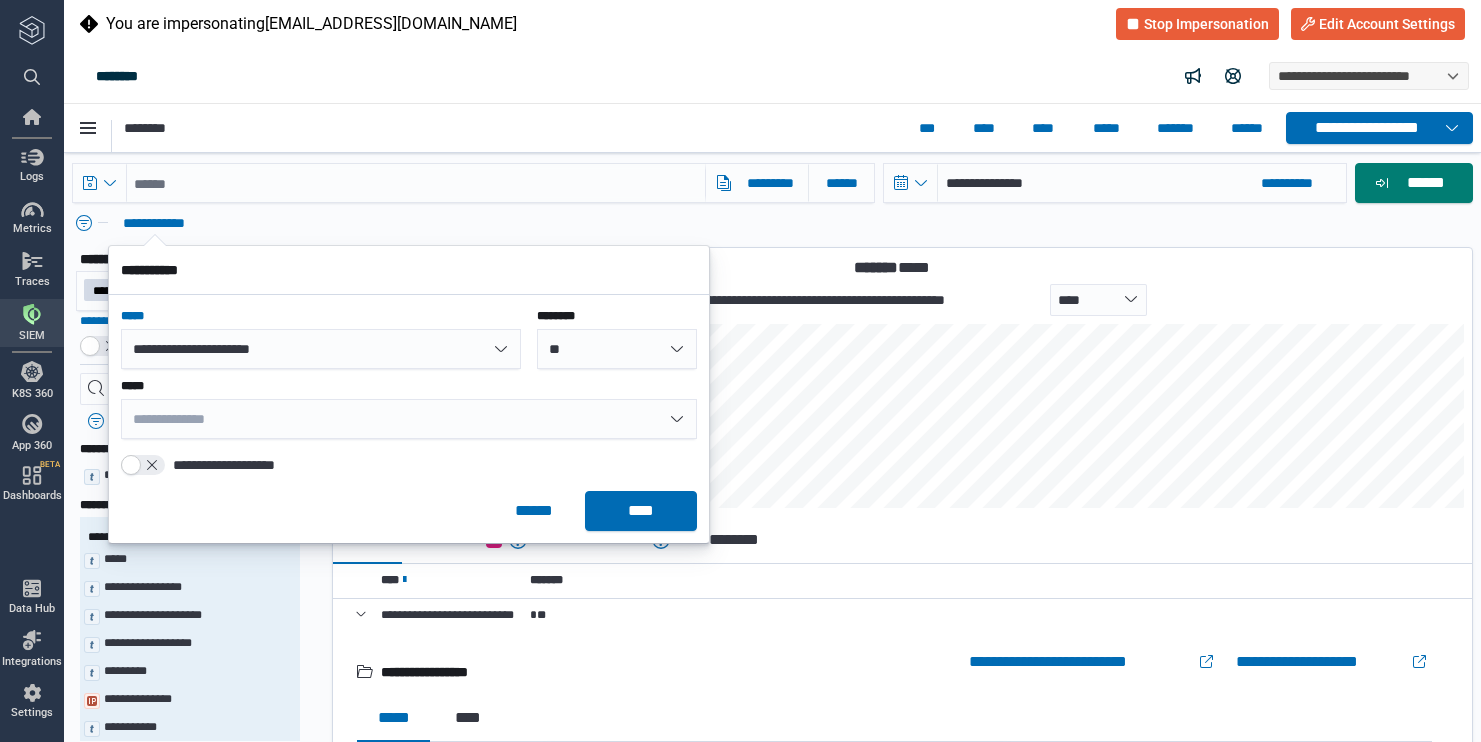 click on "**" at bounding box center (617, 349) 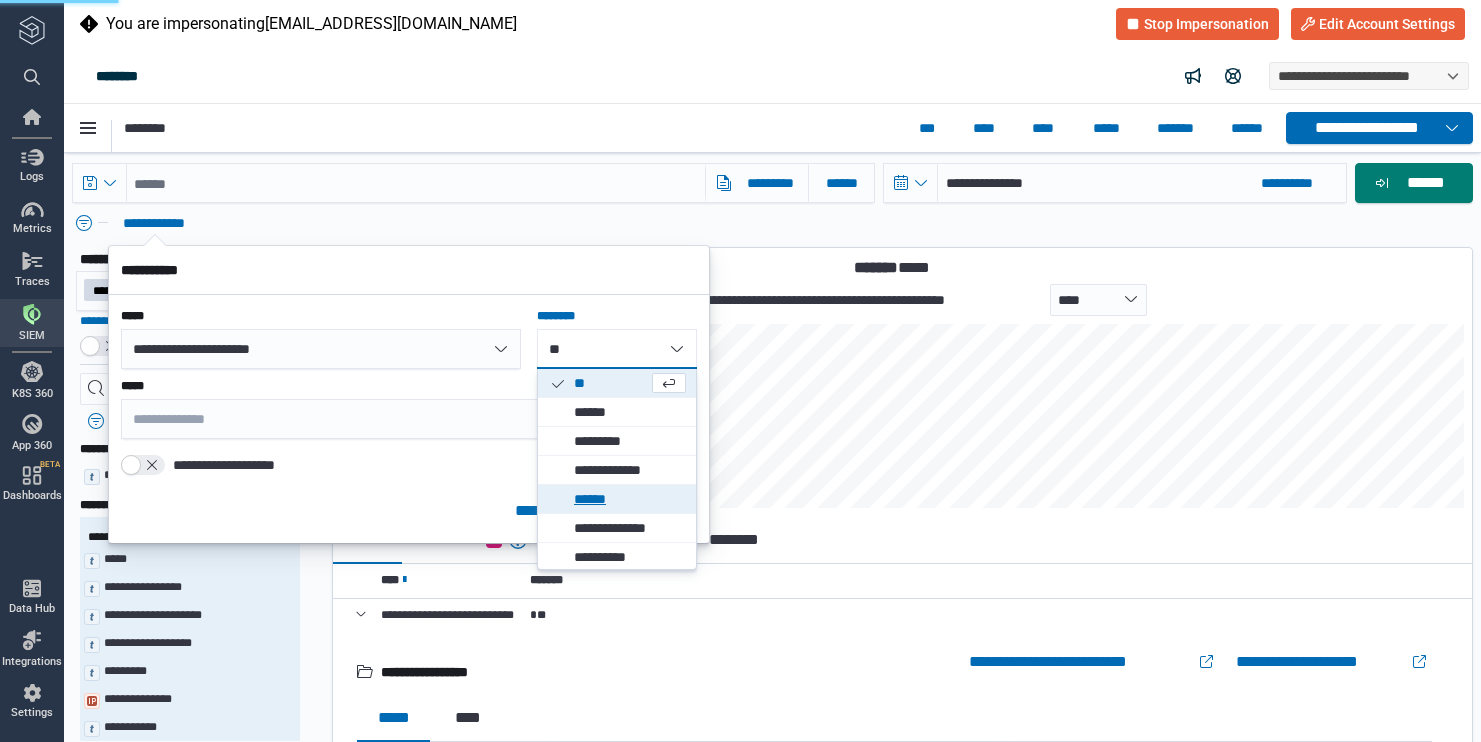 click on "******" at bounding box center [630, 499] 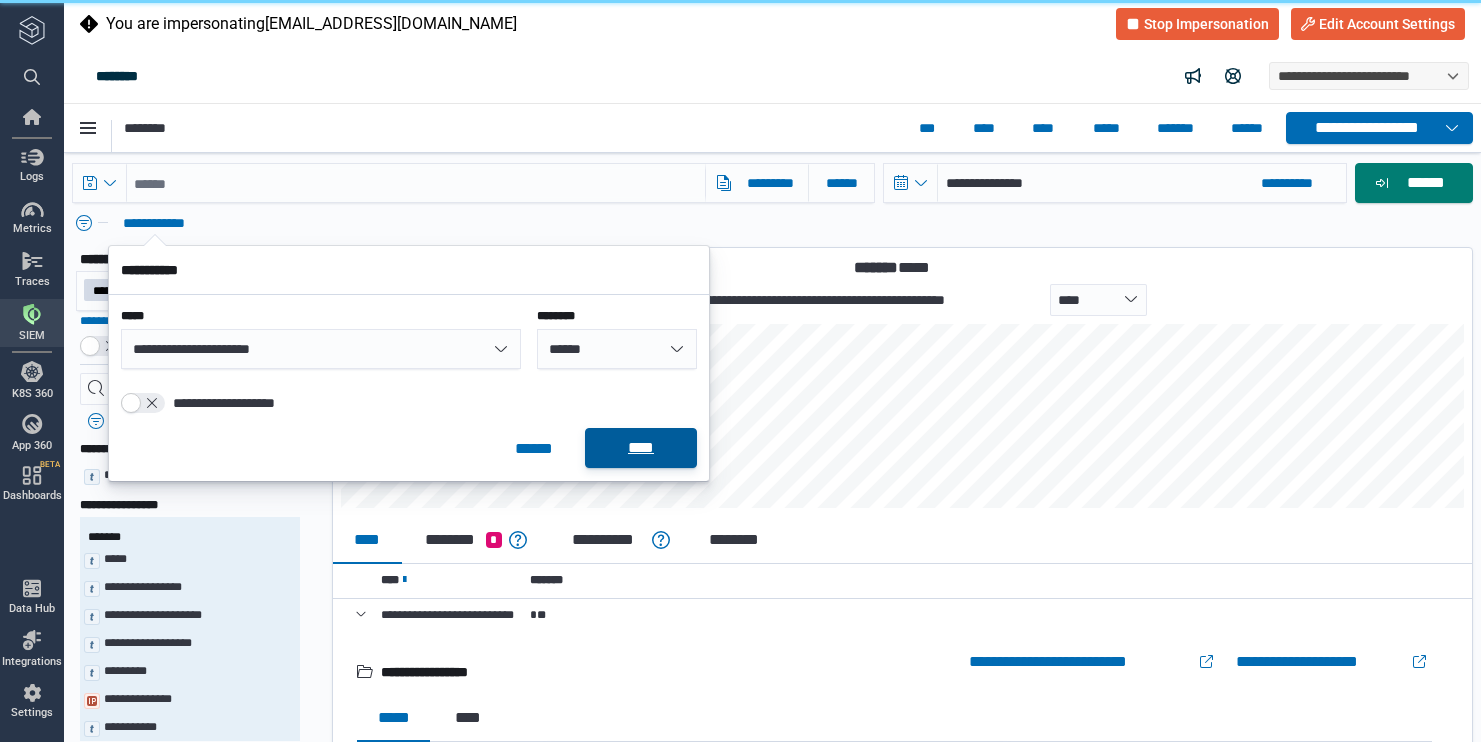 click on "****" at bounding box center [641, 448] 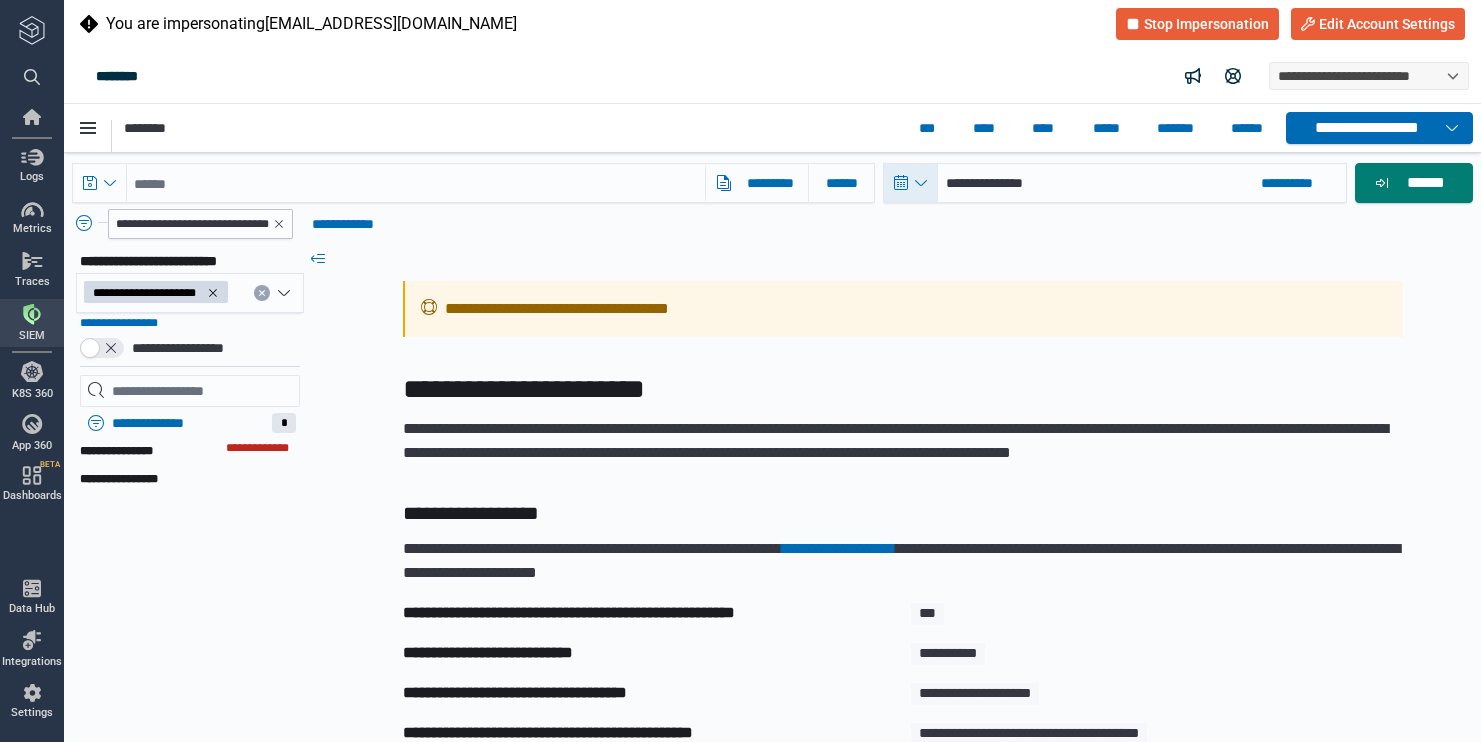 click 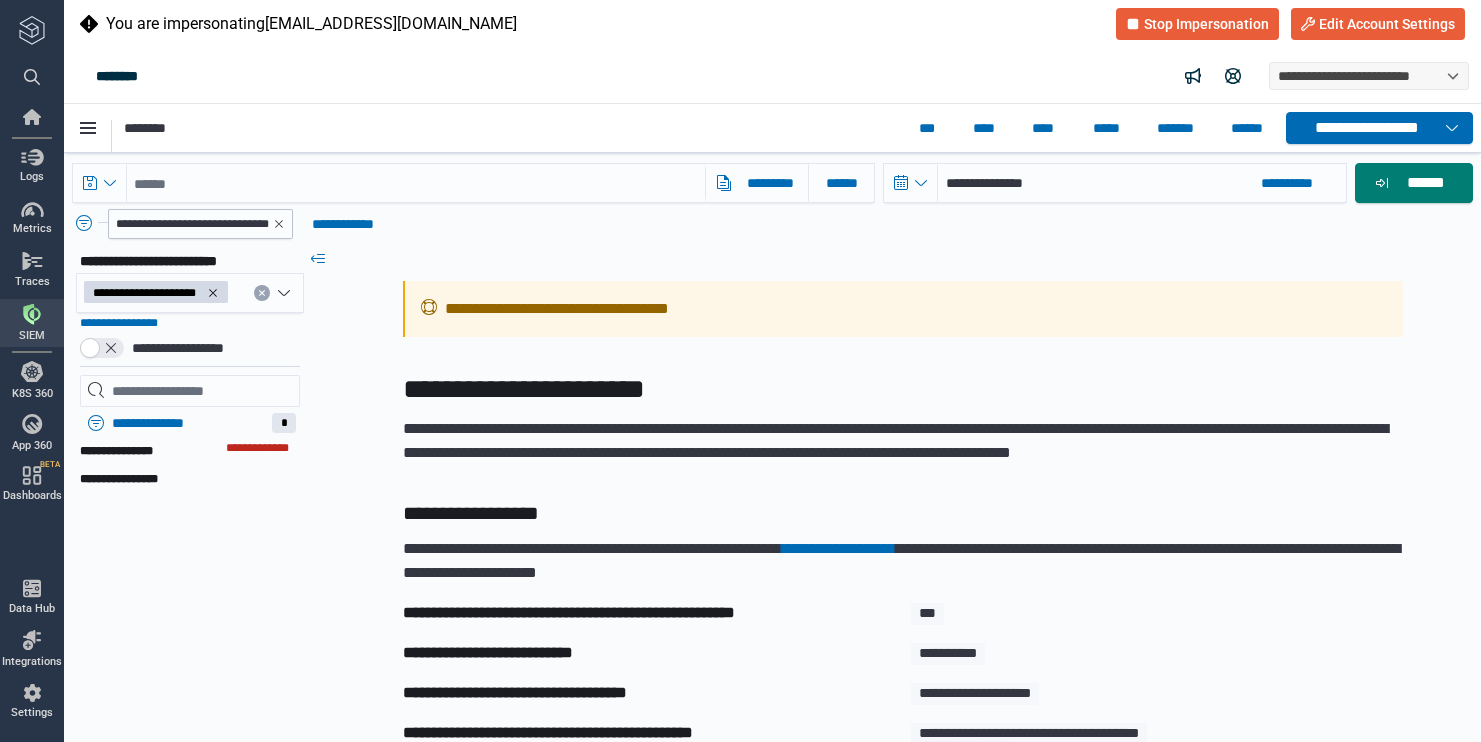 select on "*" 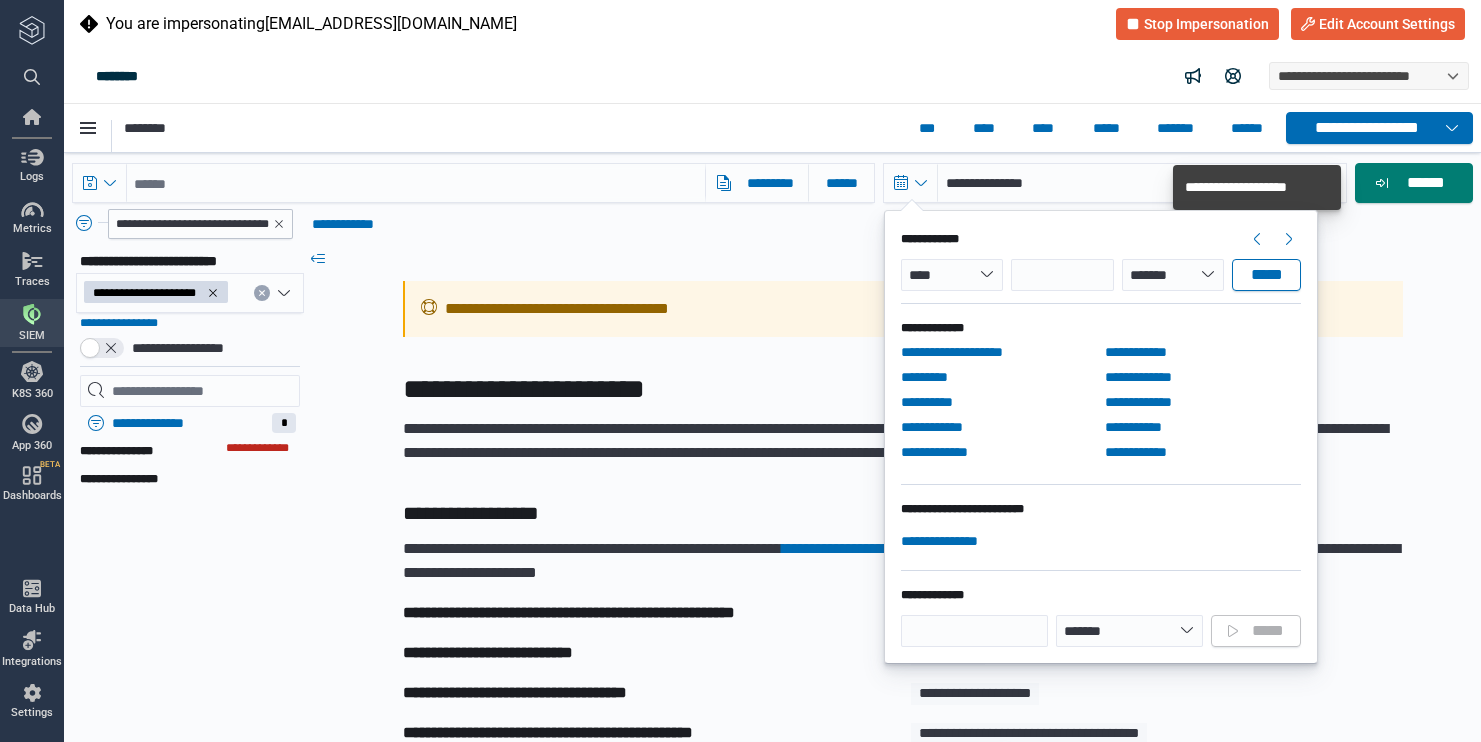 scroll, scrollTop: 106, scrollLeft: 0, axis: vertical 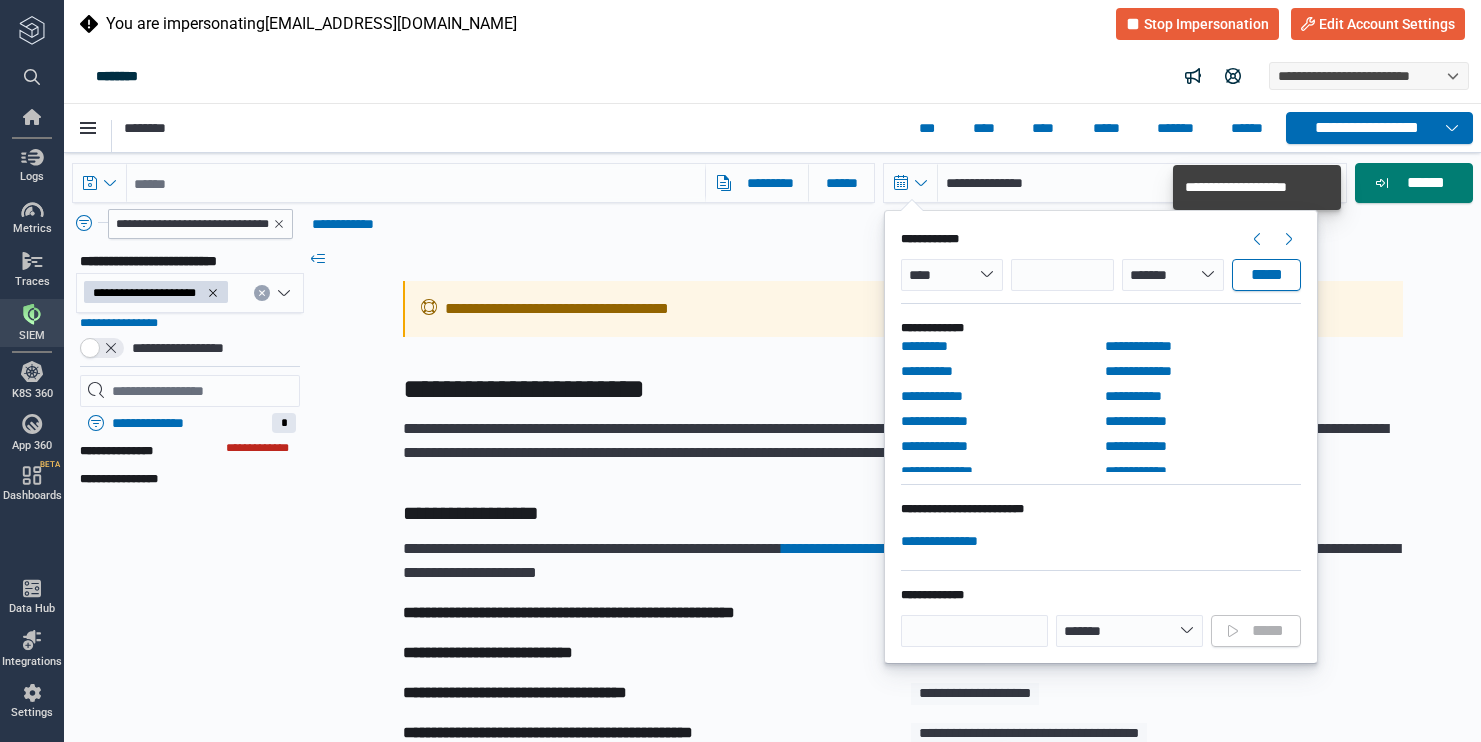 click on "**********" at bounding box center (1101, 359) 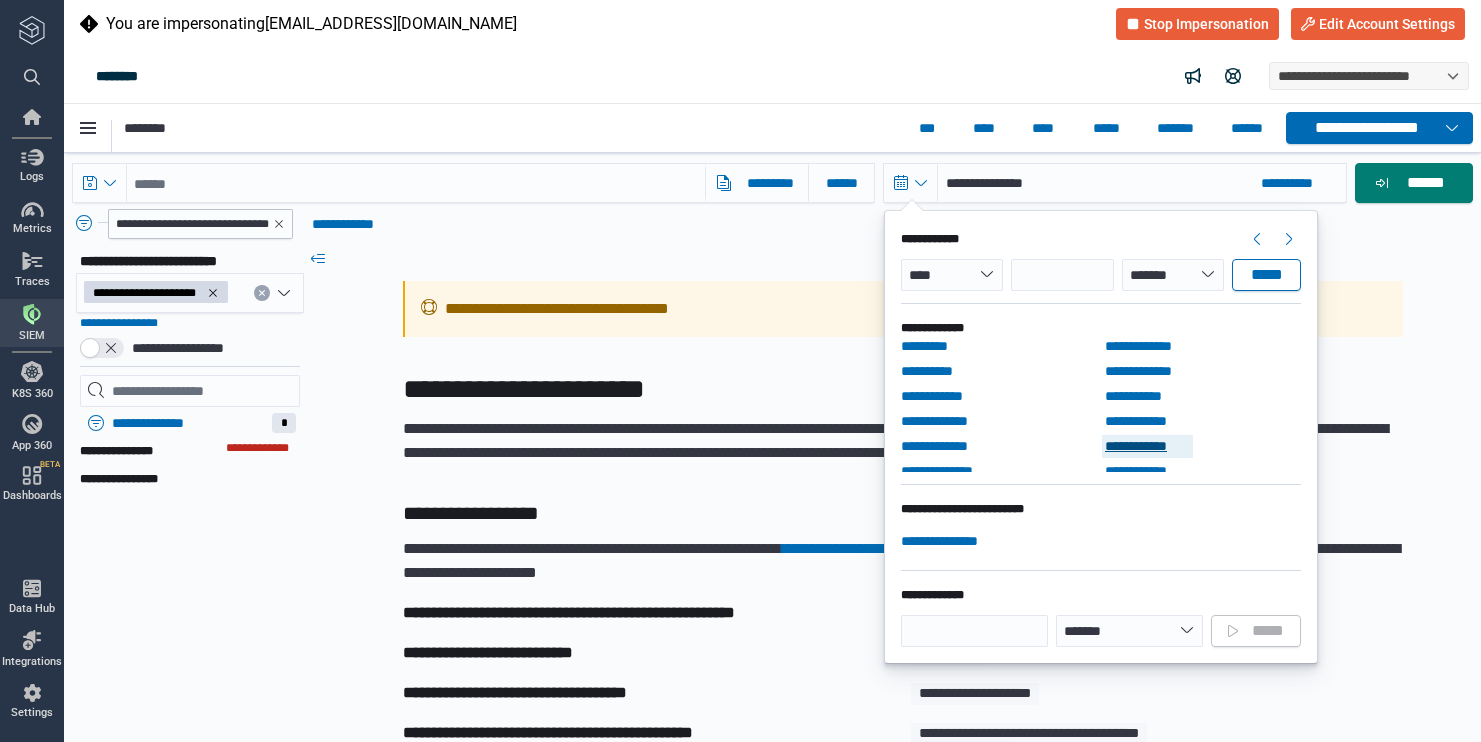 click on "**********" at bounding box center [1147, 446] 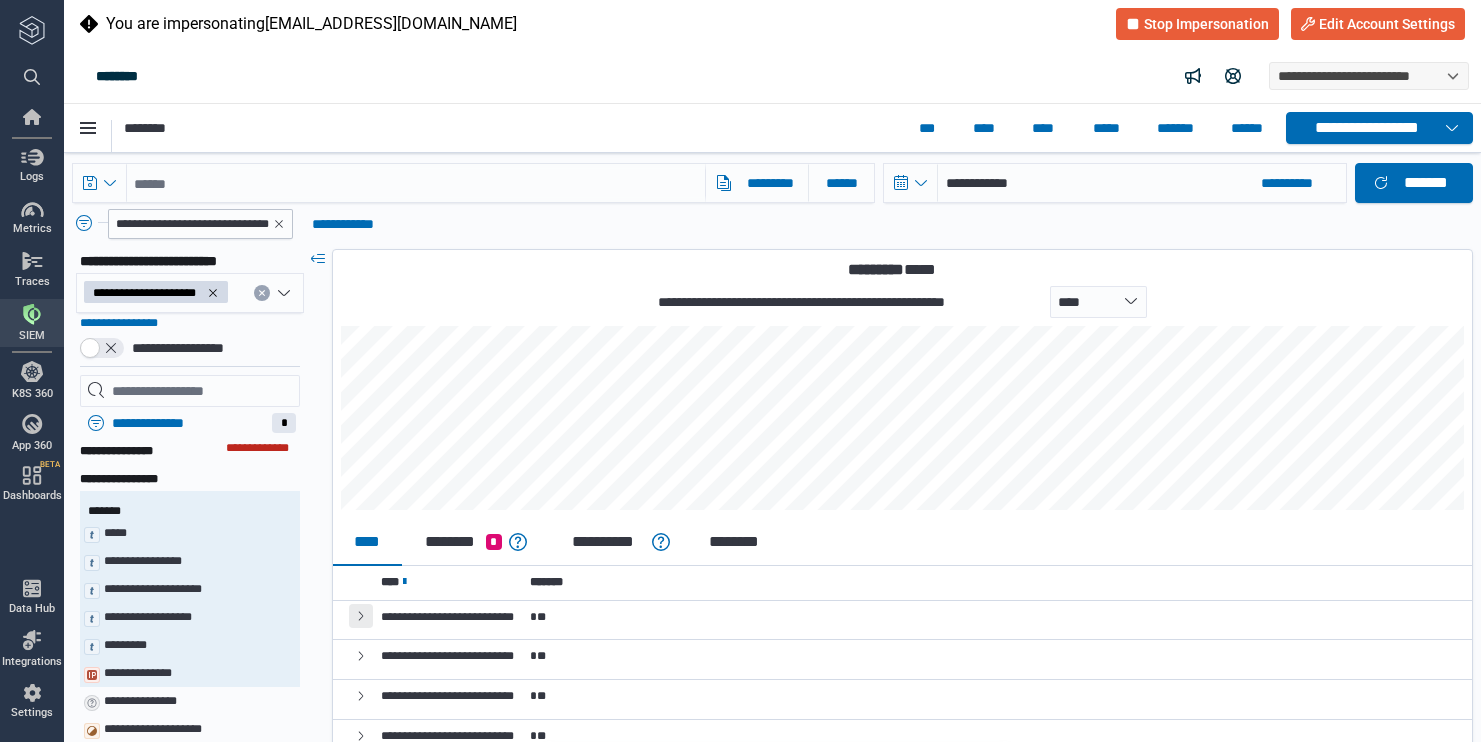 click 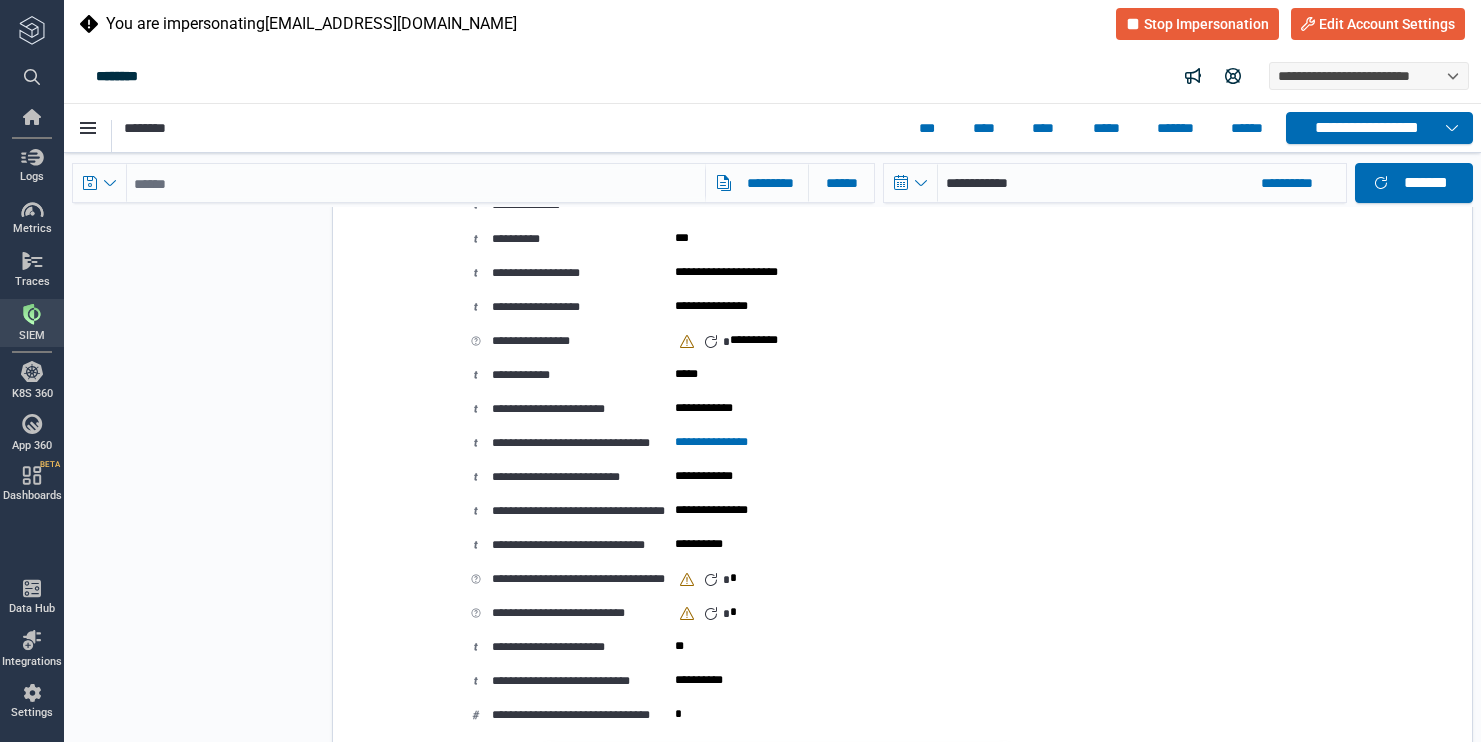 scroll, scrollTop: 3480, scrollLeft: 0, axis: vertical 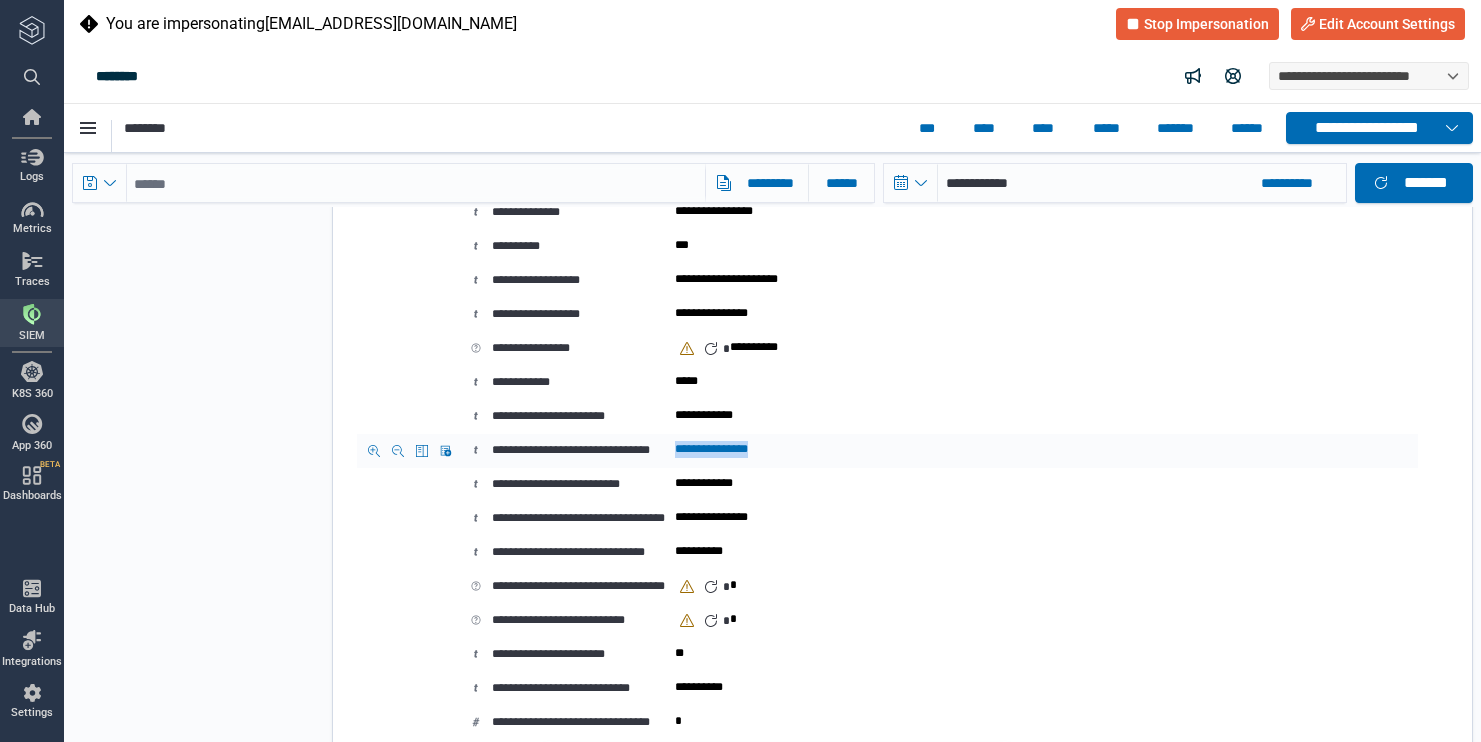 drag, startPoint x: 894, startPoint y: 452, endPoint x: 749, endPoint y: 454, distance: 145.0138 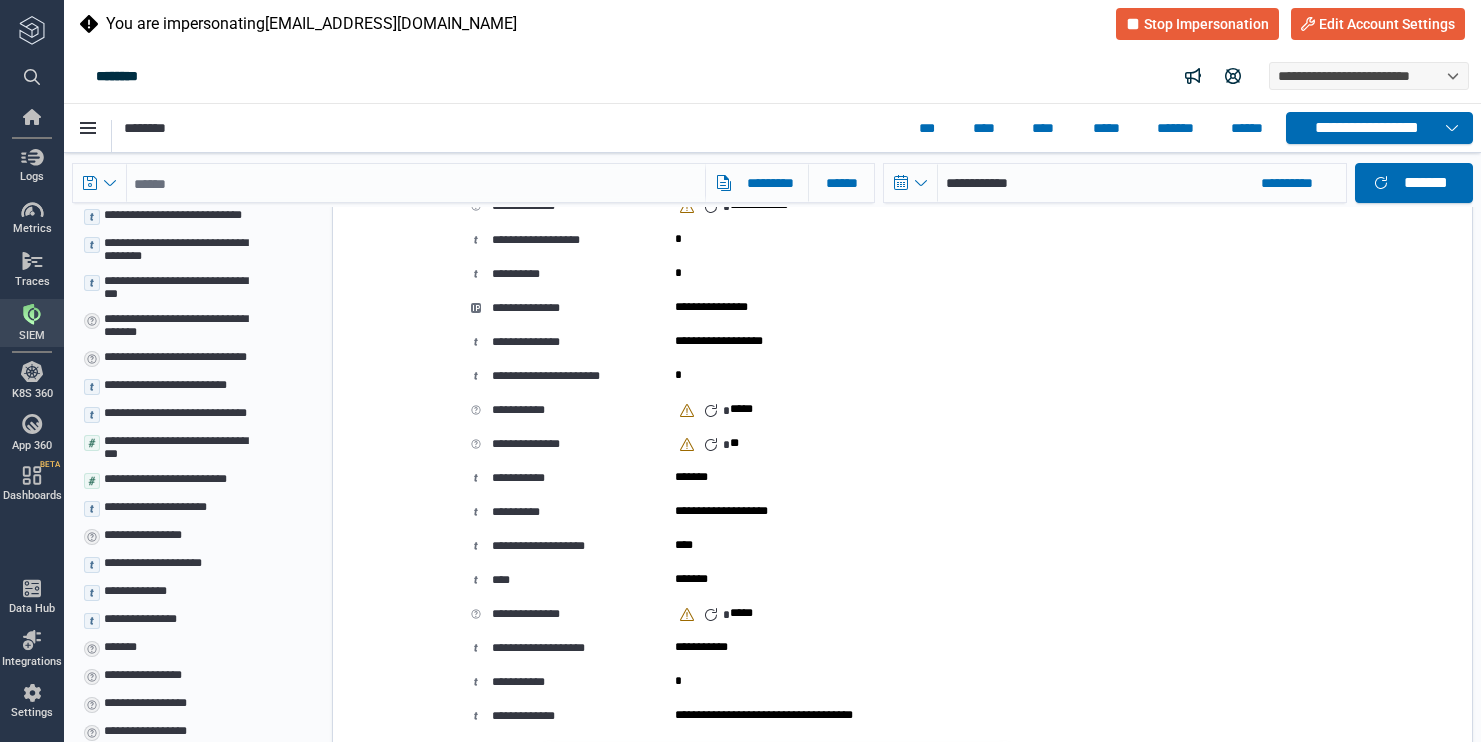 scroll, scrollTop: 2072, scrollLeft: 0, axis: vertical 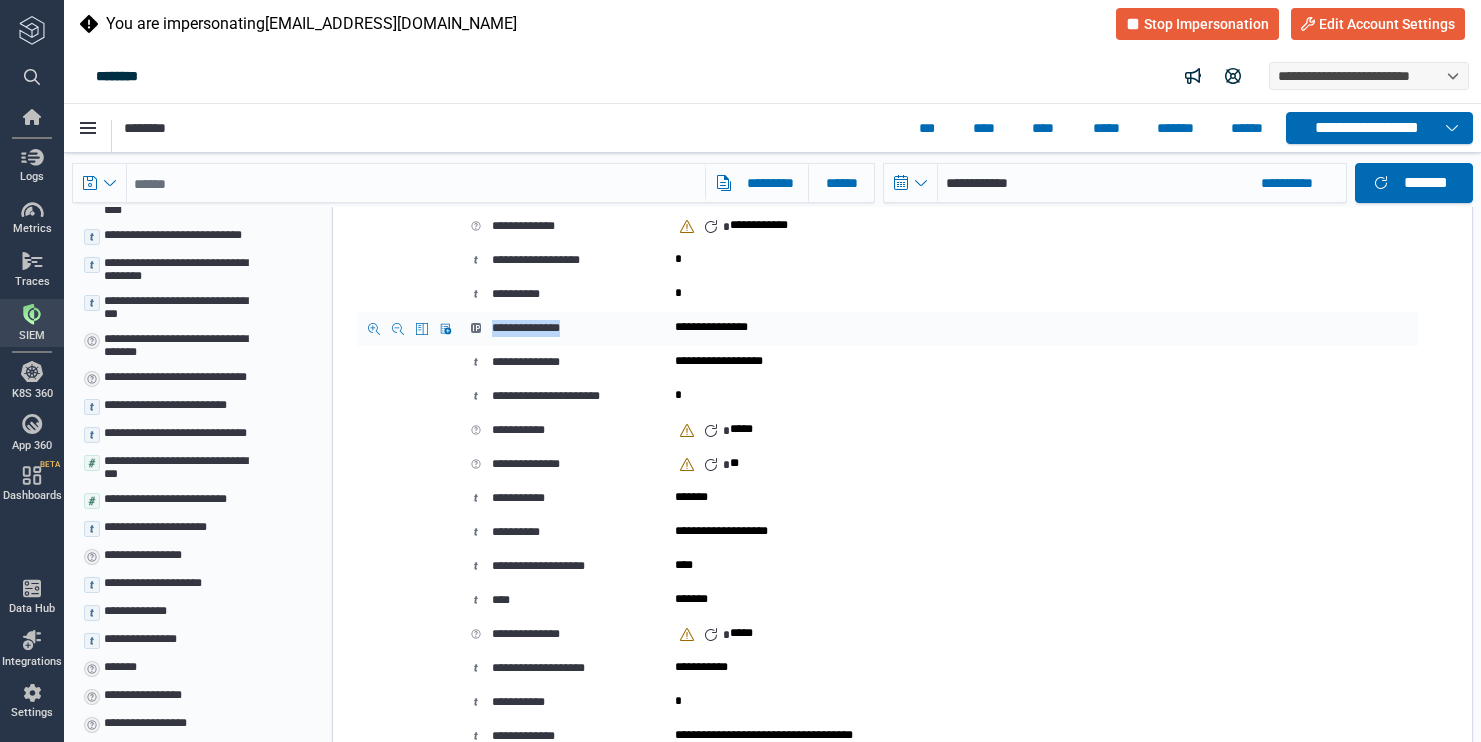 drag, startPoint x: 628, startPoint y: 328, endPoint x: 490, endPoint y: 329, distance: 138.00362 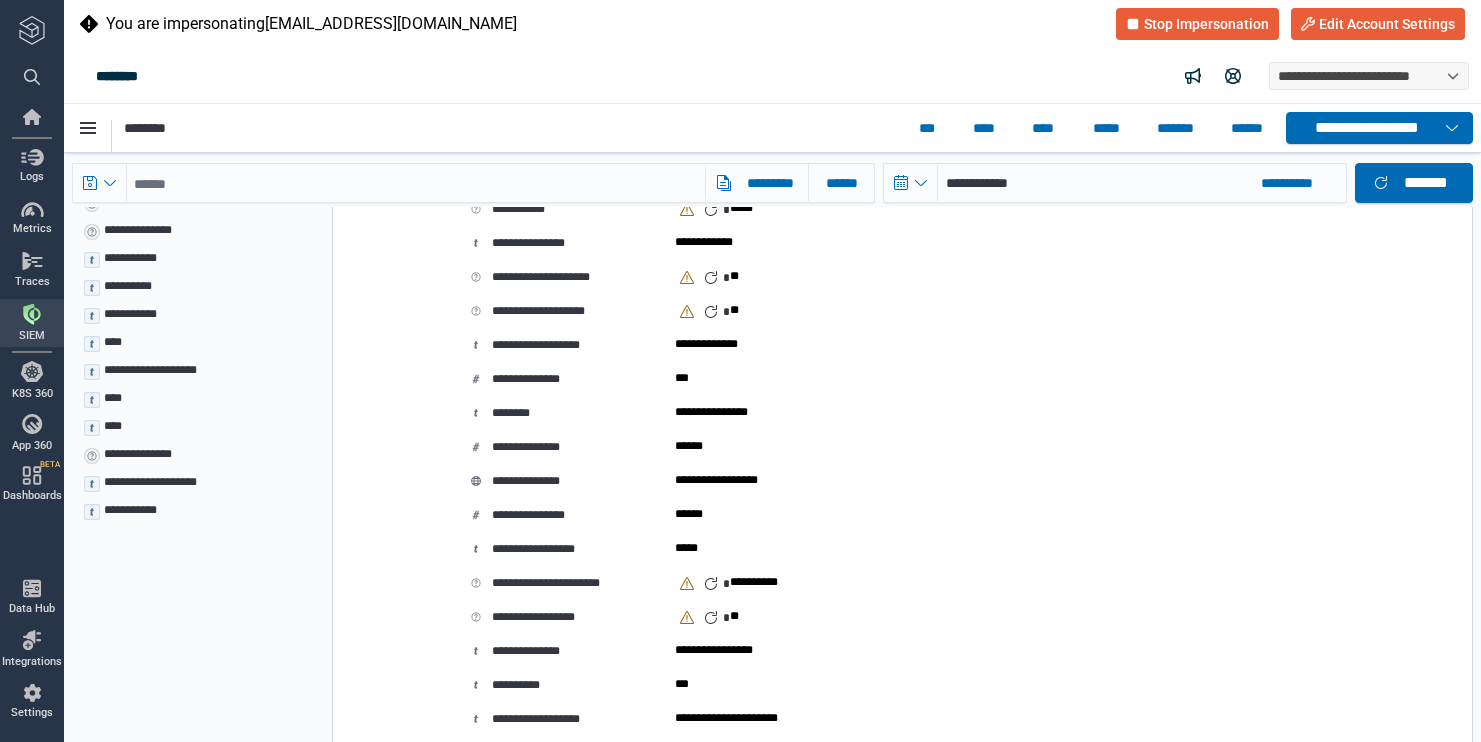 scroll, scrollTop: 3044, scrollLeft: 0, axis: vertical 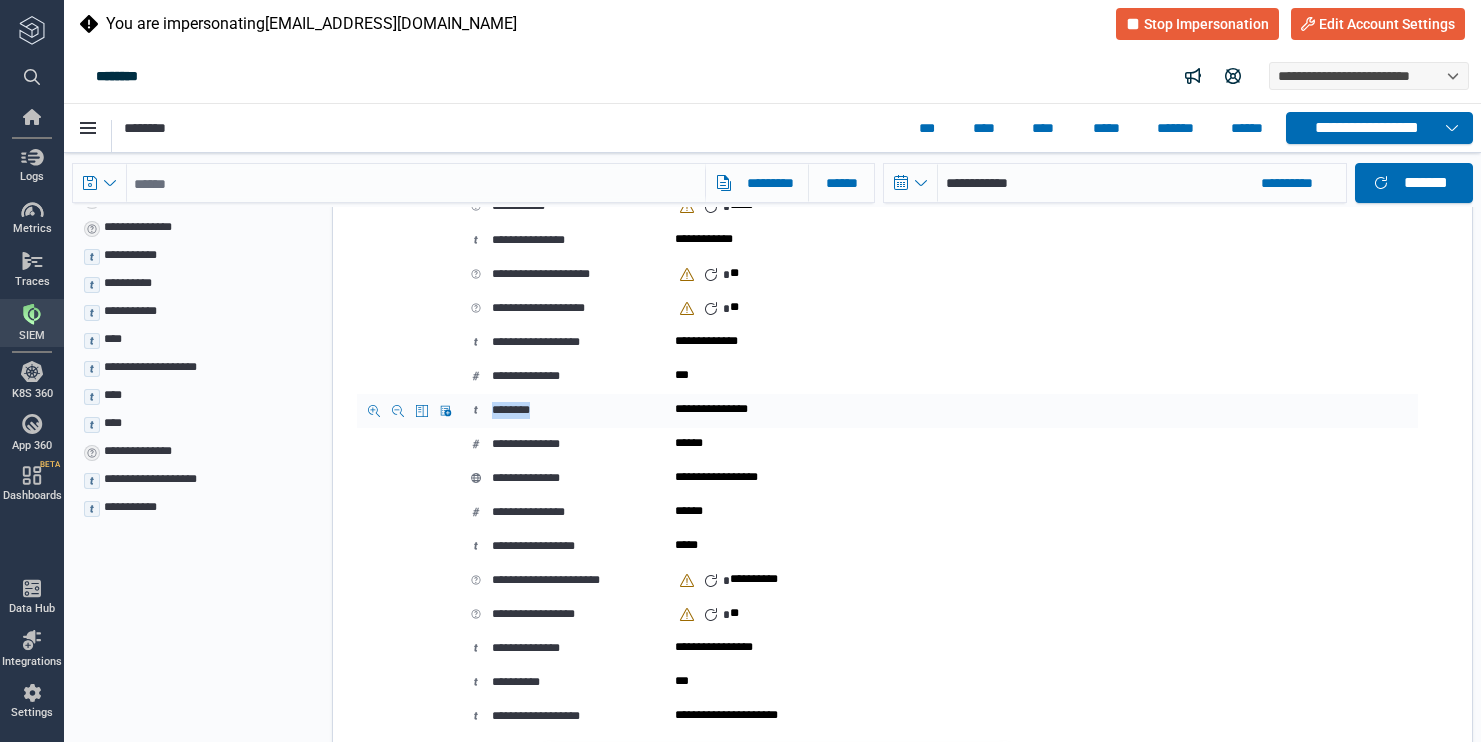 drag, startPoint x: 582, startPoint y: 409, endPoint x: 491, endPoint y: 410, distance: 91.00549 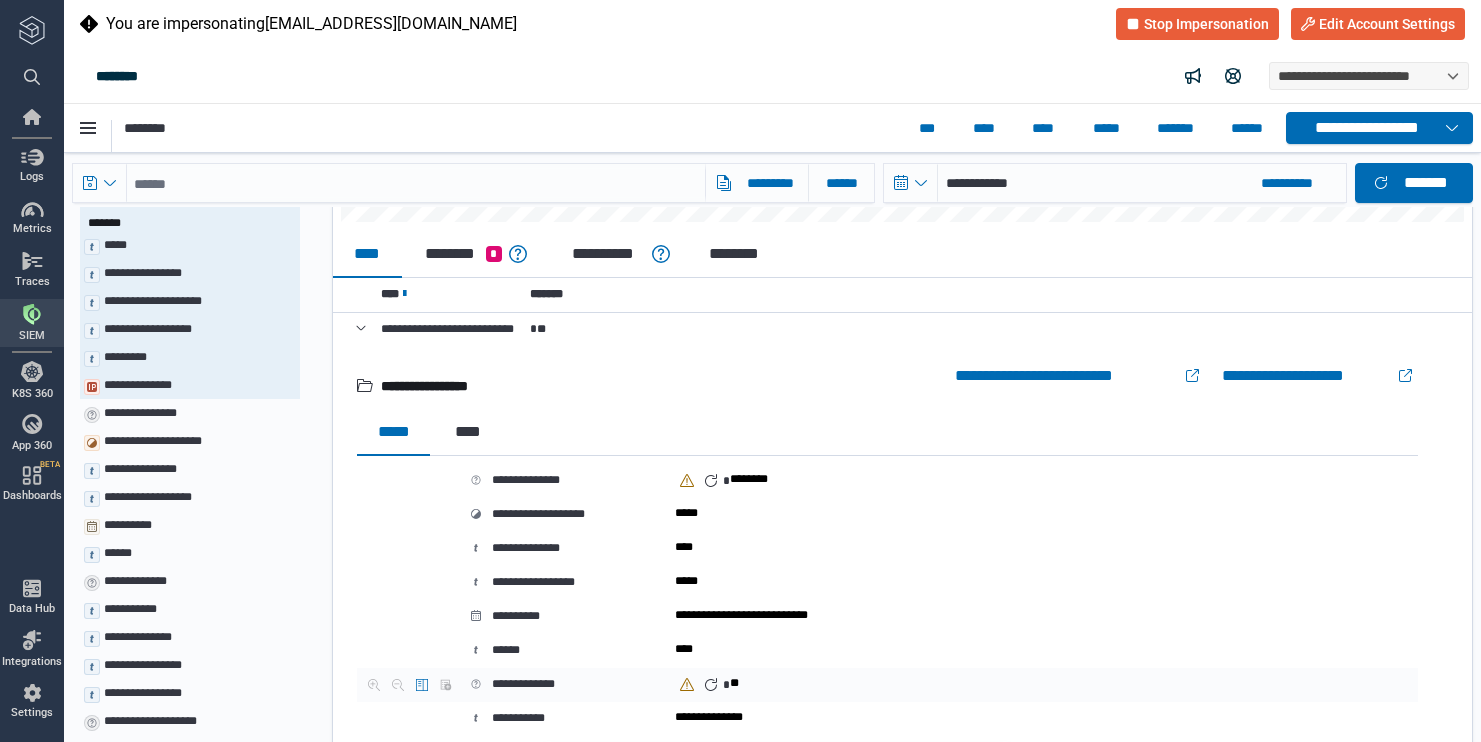 scroll, scrollTop: 0, scrollLeft: 0, axis: both 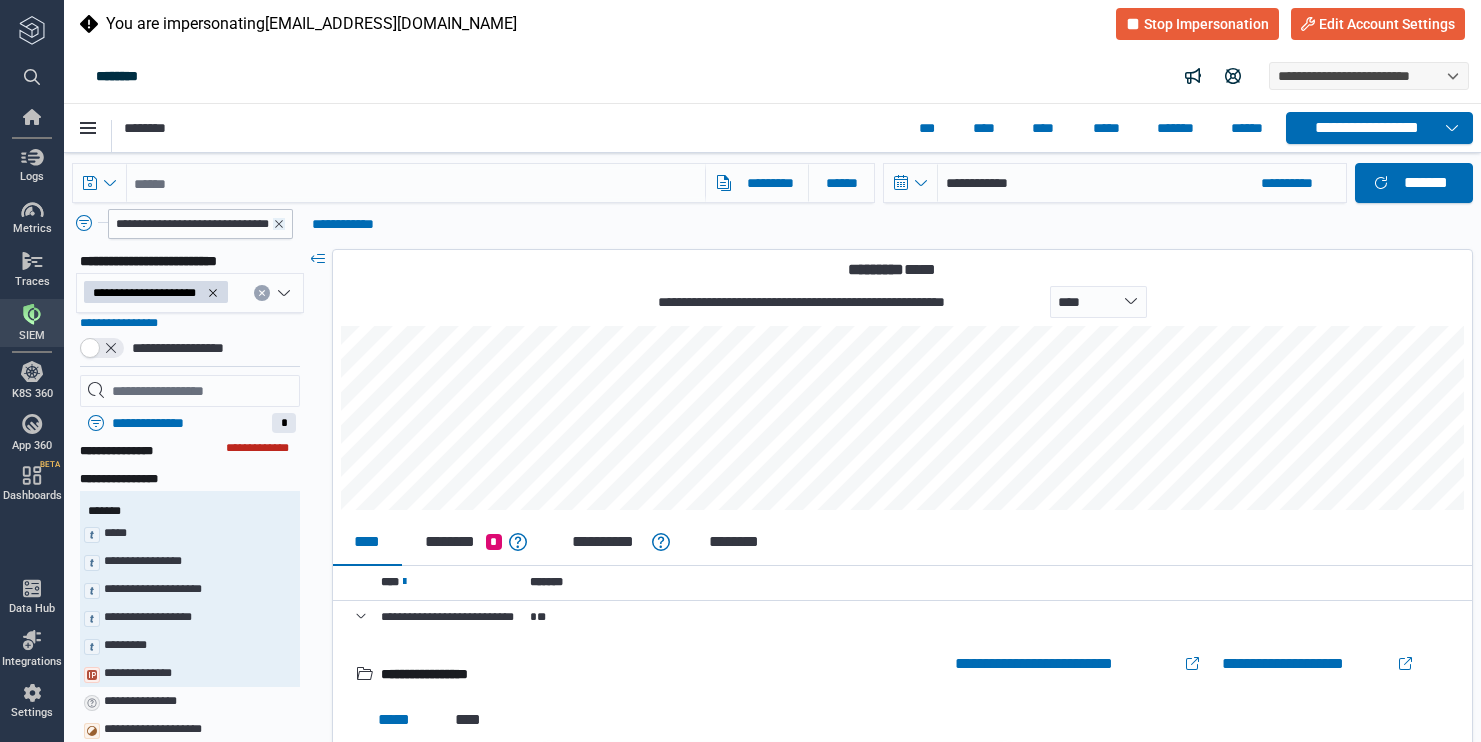 click 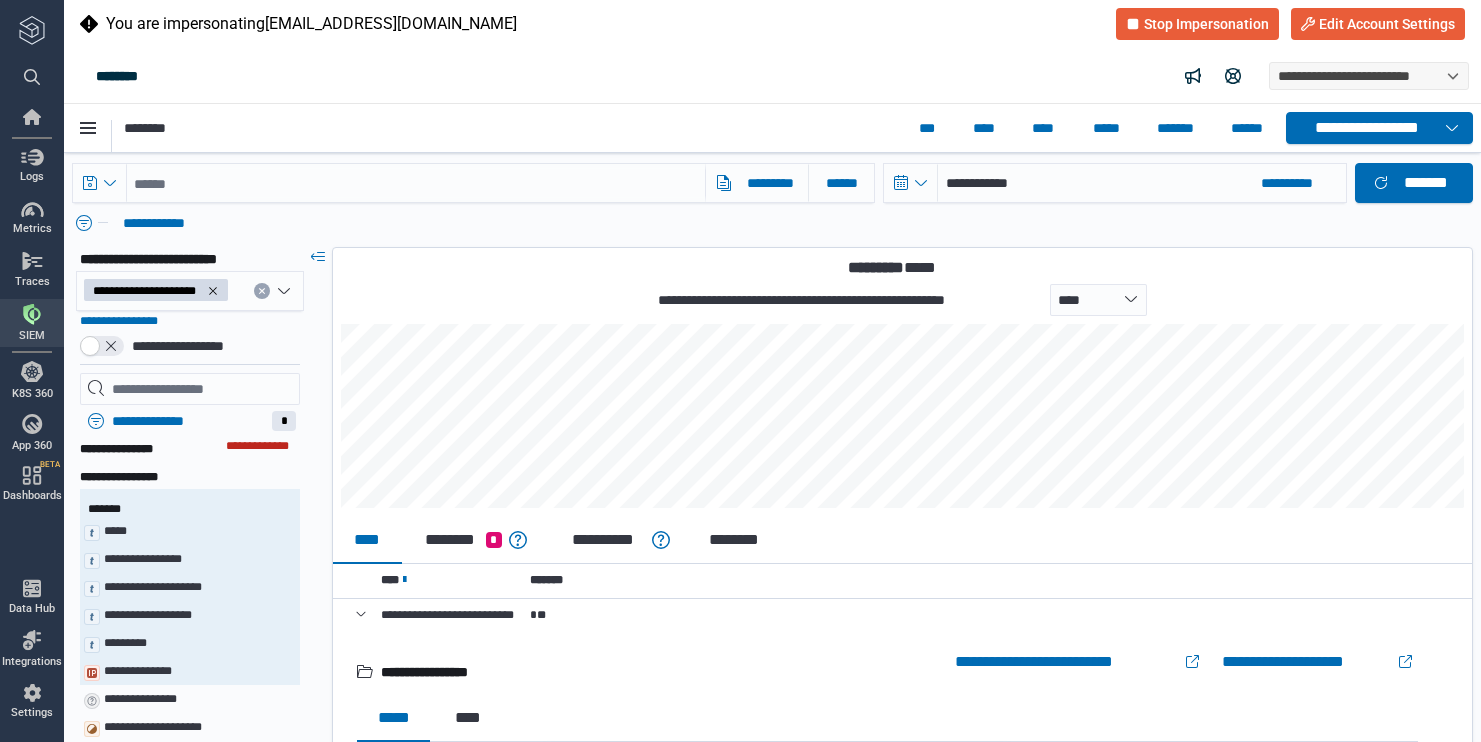 type on "*" 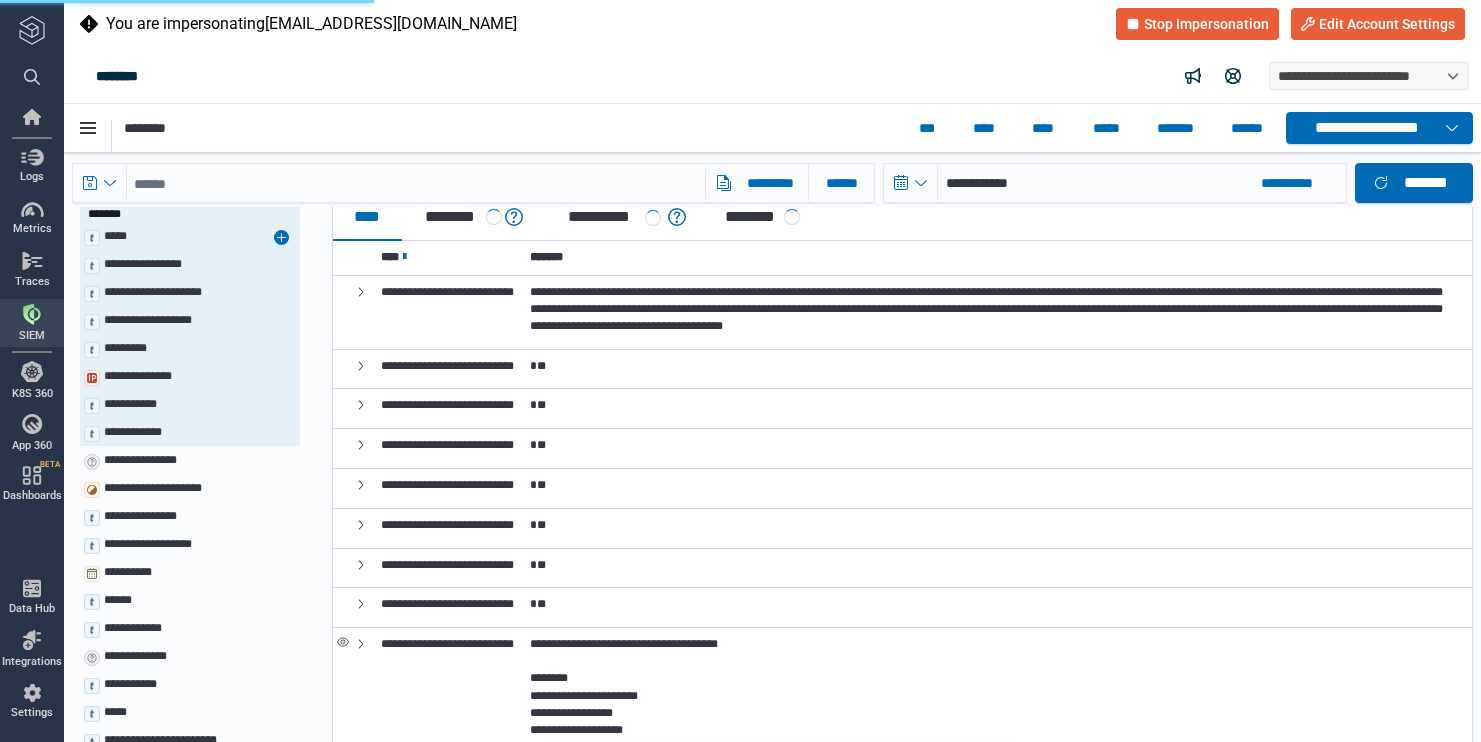 scroll, scrollTop: 0, scrollLeft: 0, axis: both 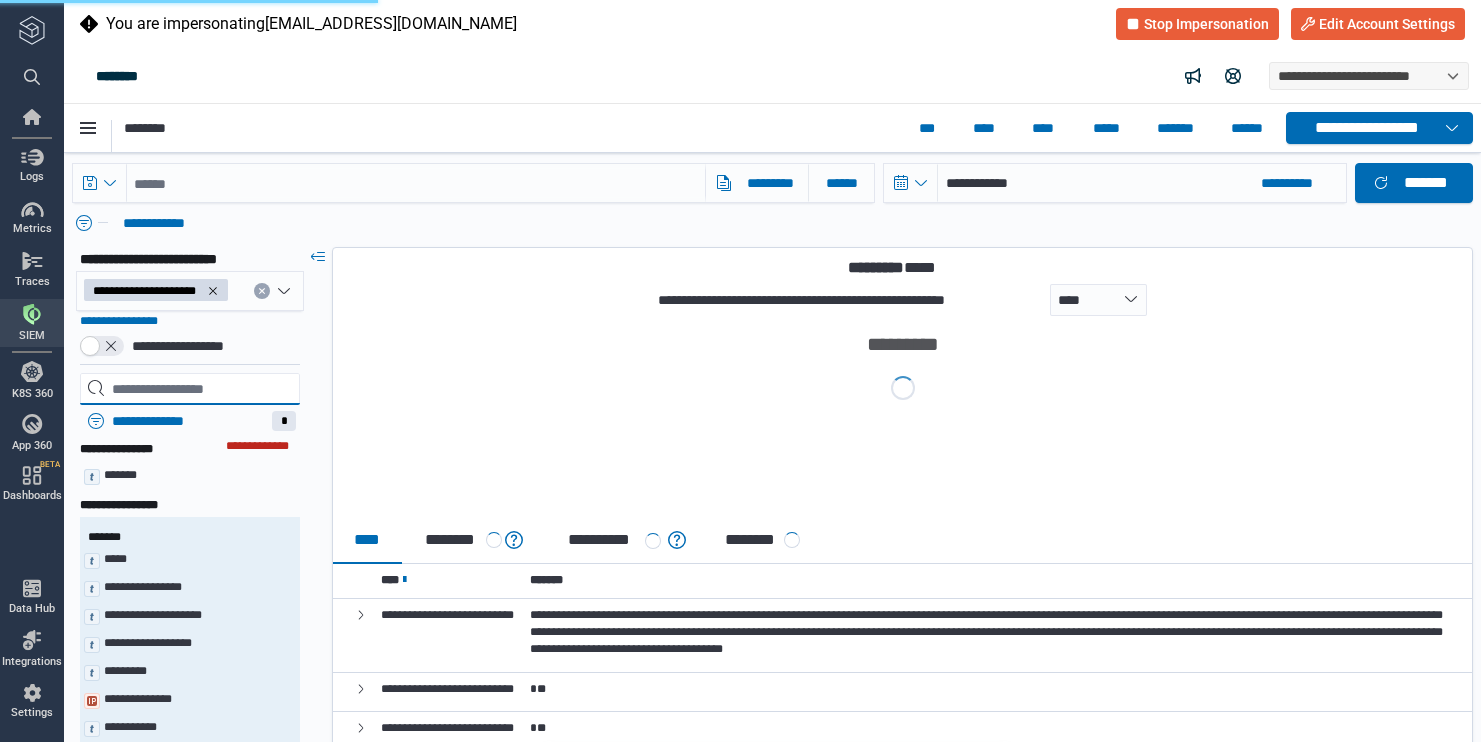 click at bounding box center (190, 389) 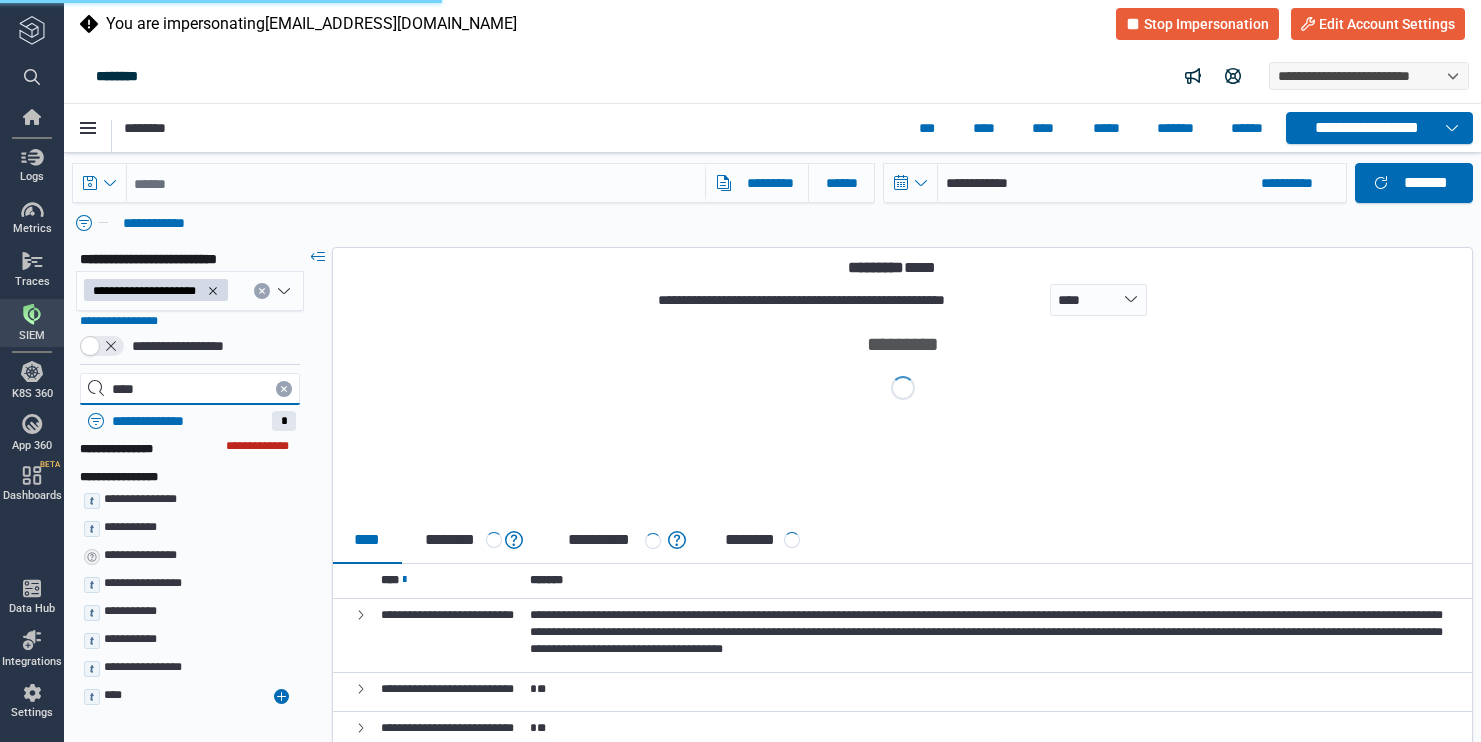 type on "****" 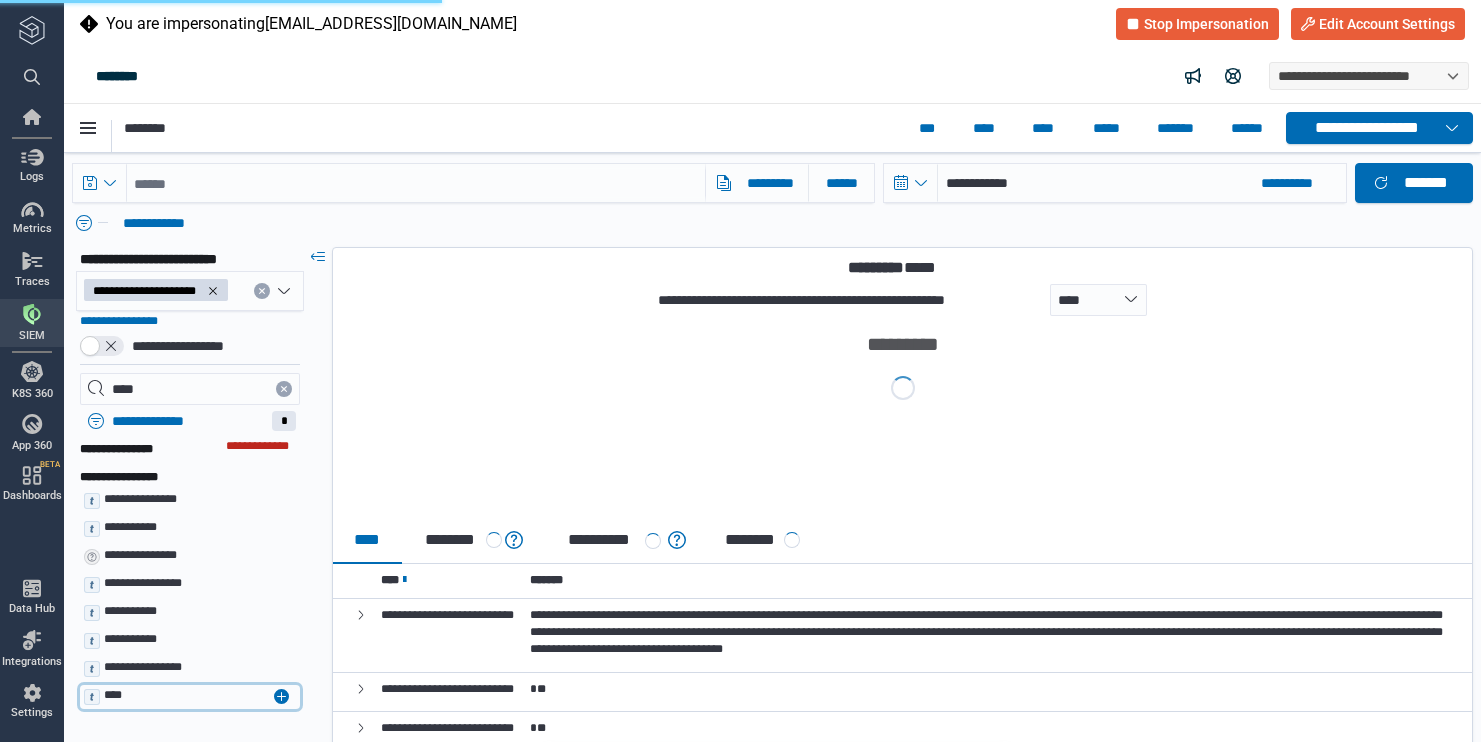 click on "**********" at bounding box center (174, 697) 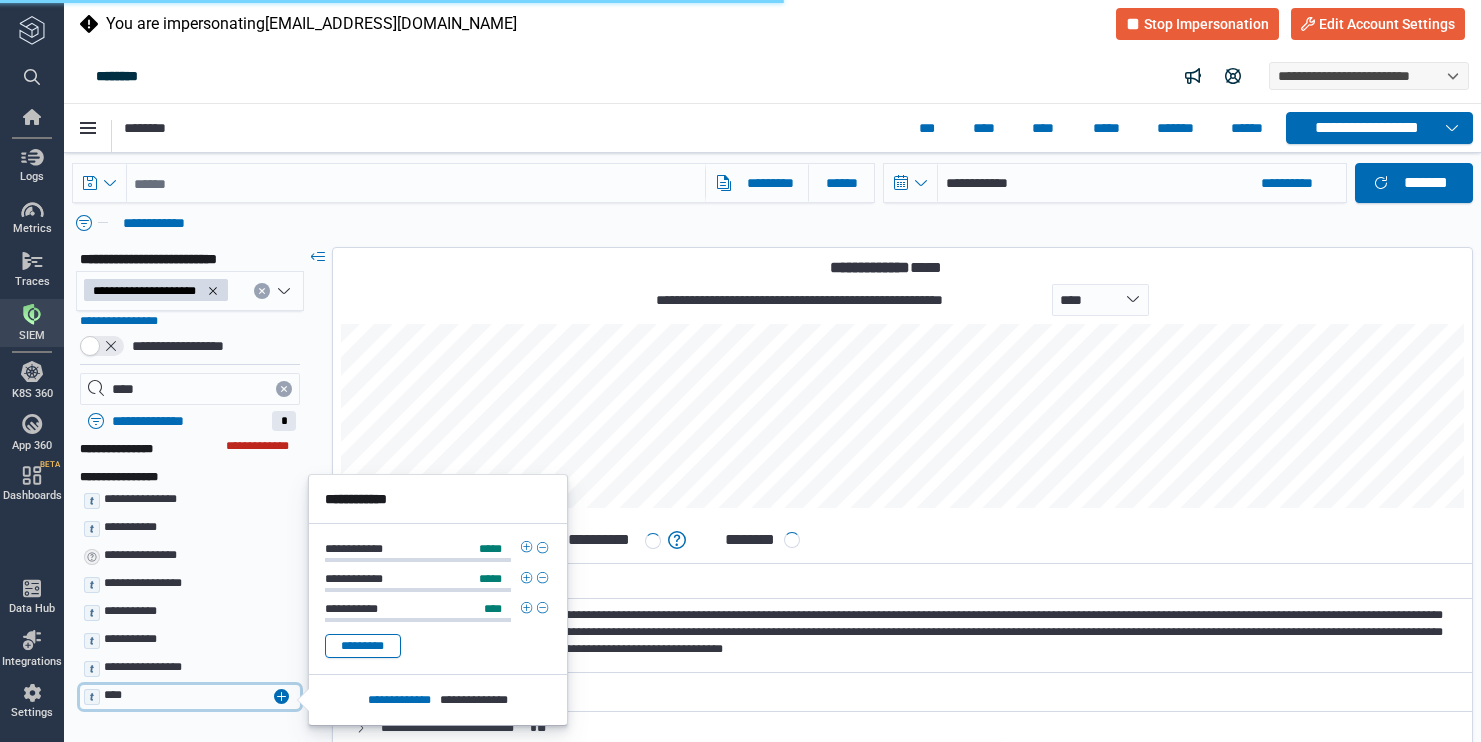 click at bounding box center [527, 547] 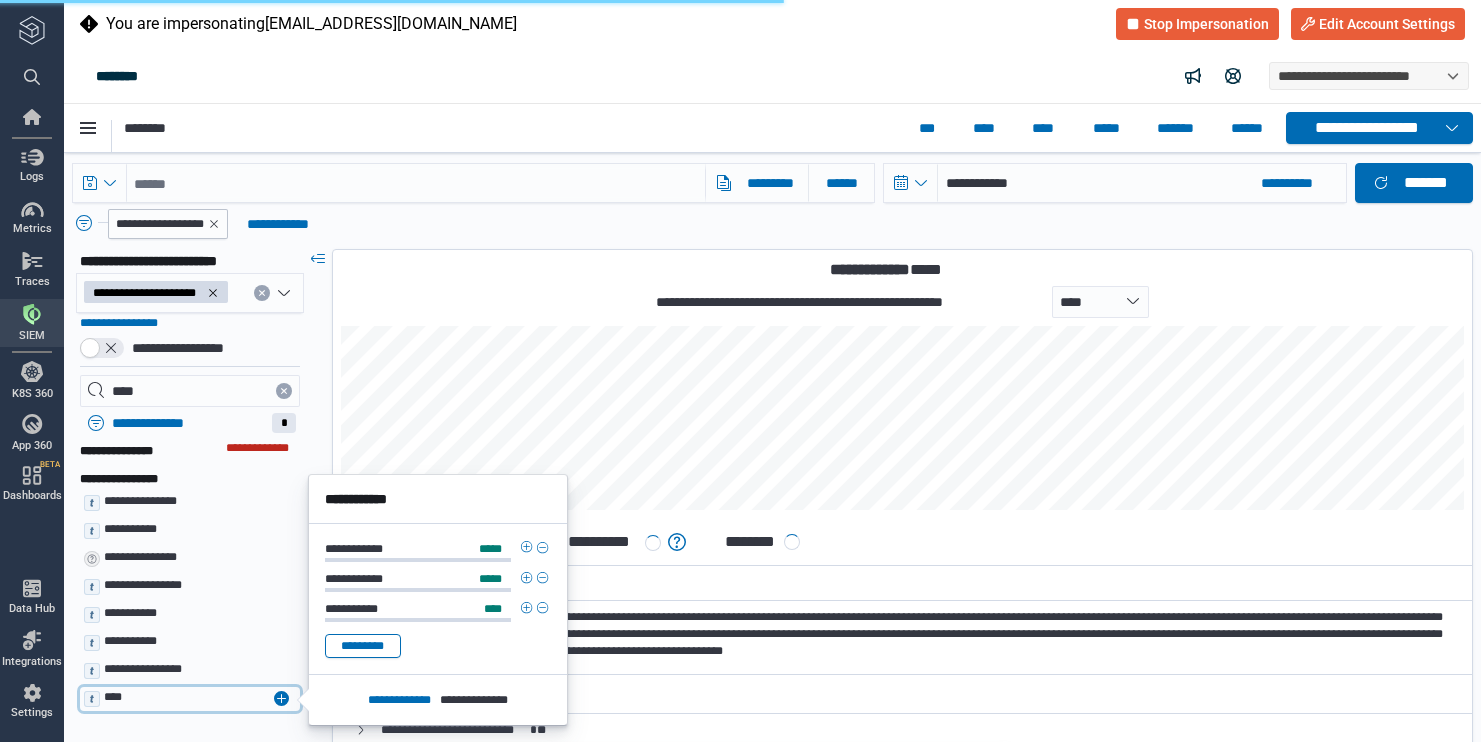 type on "*" 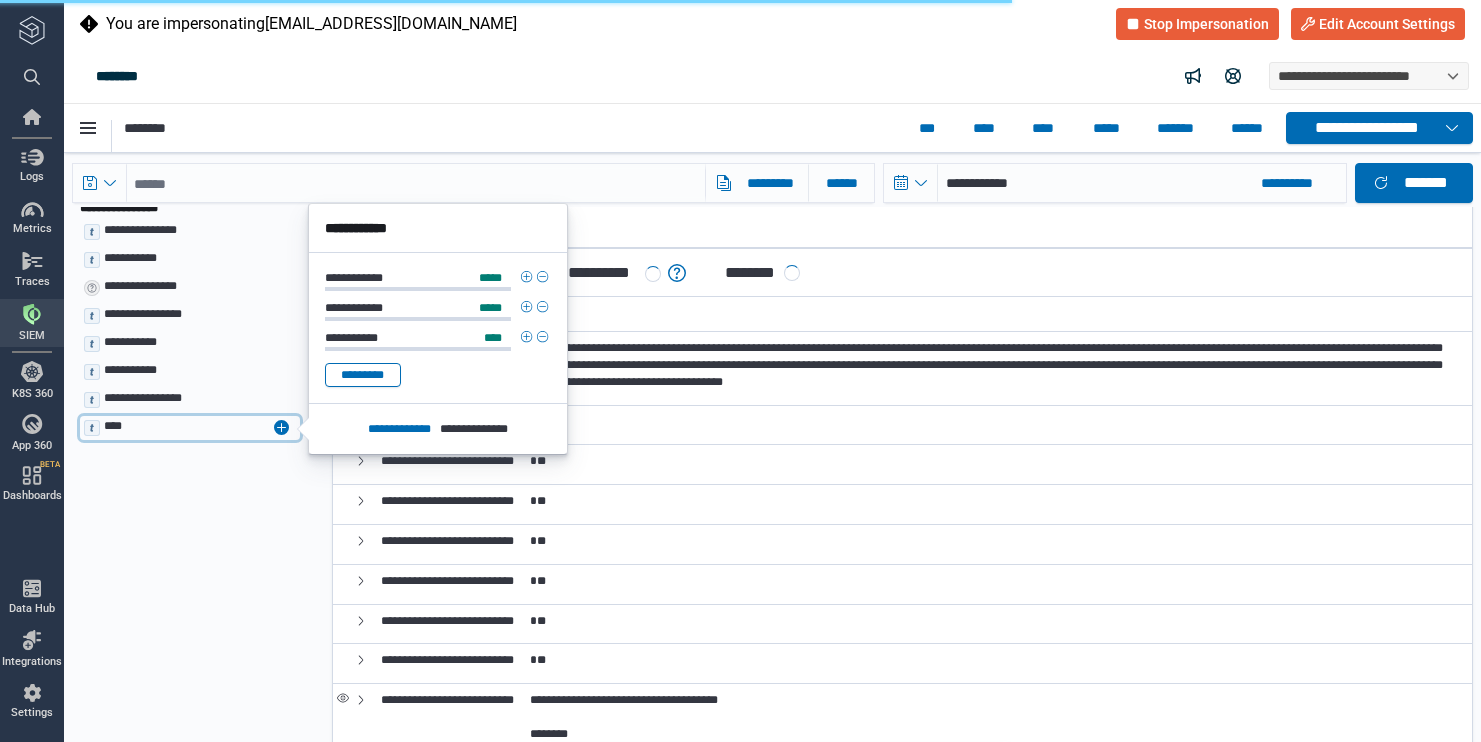 scroll, scrollTop: 0, scrollLeft: 0, axis: both 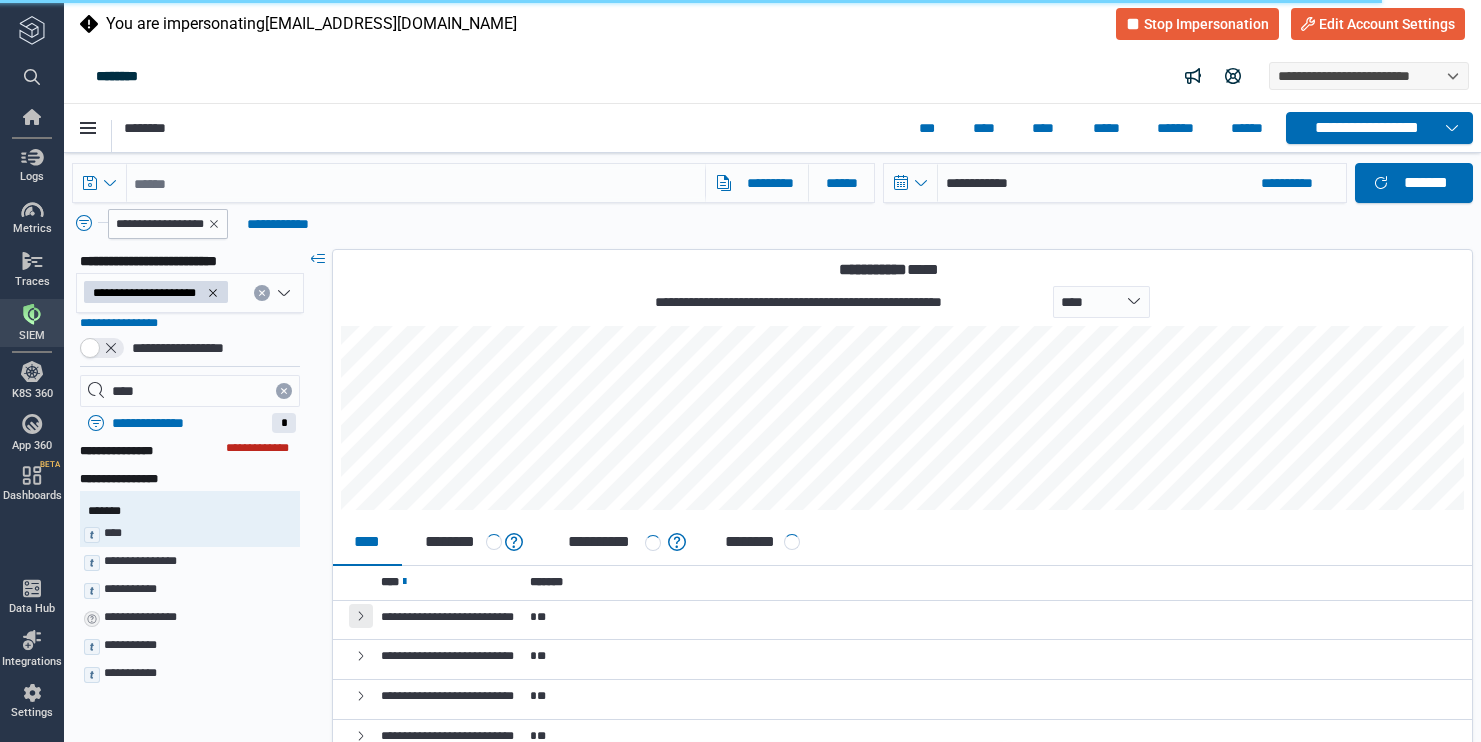 click at bounding box center [361, 616] 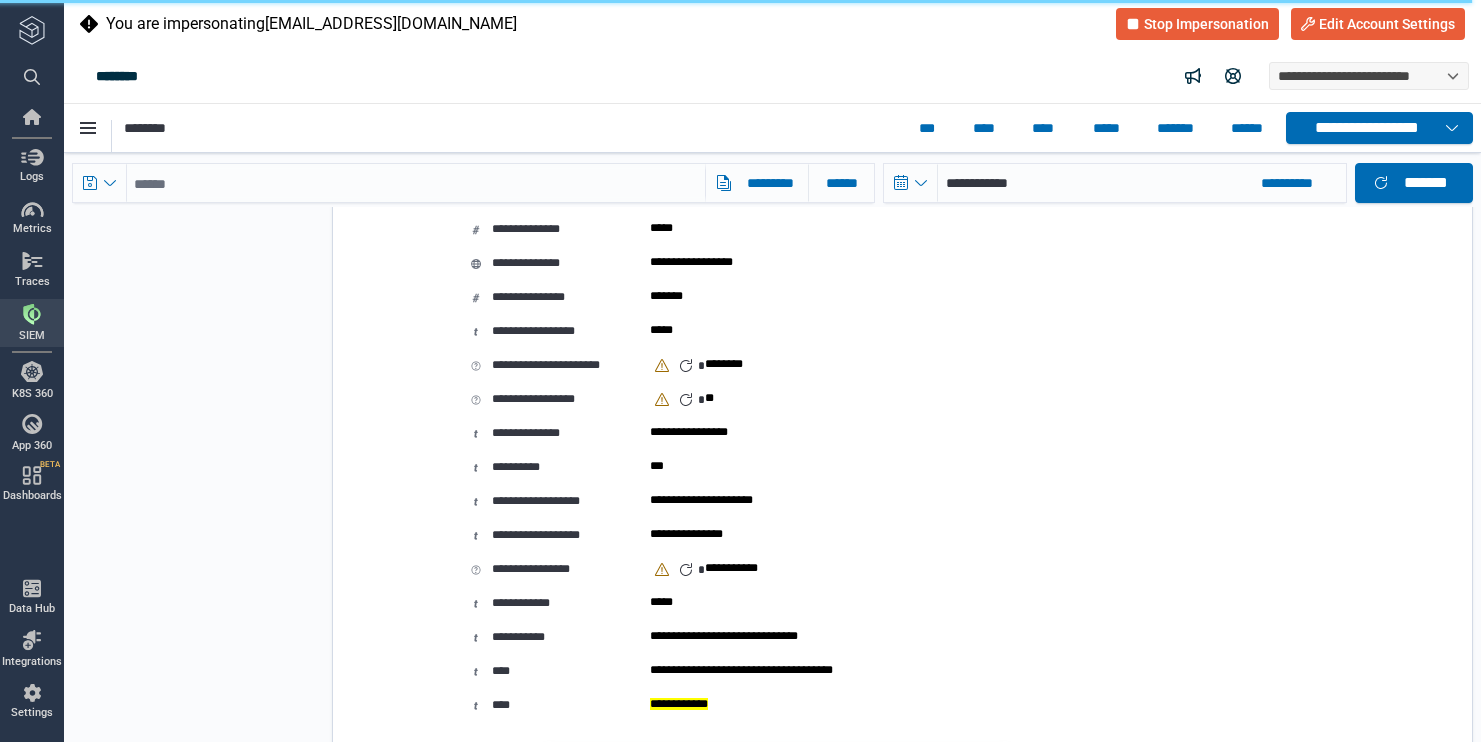 scroll, scrollTop: 4881, scrollLeft: 0, axis: vertical 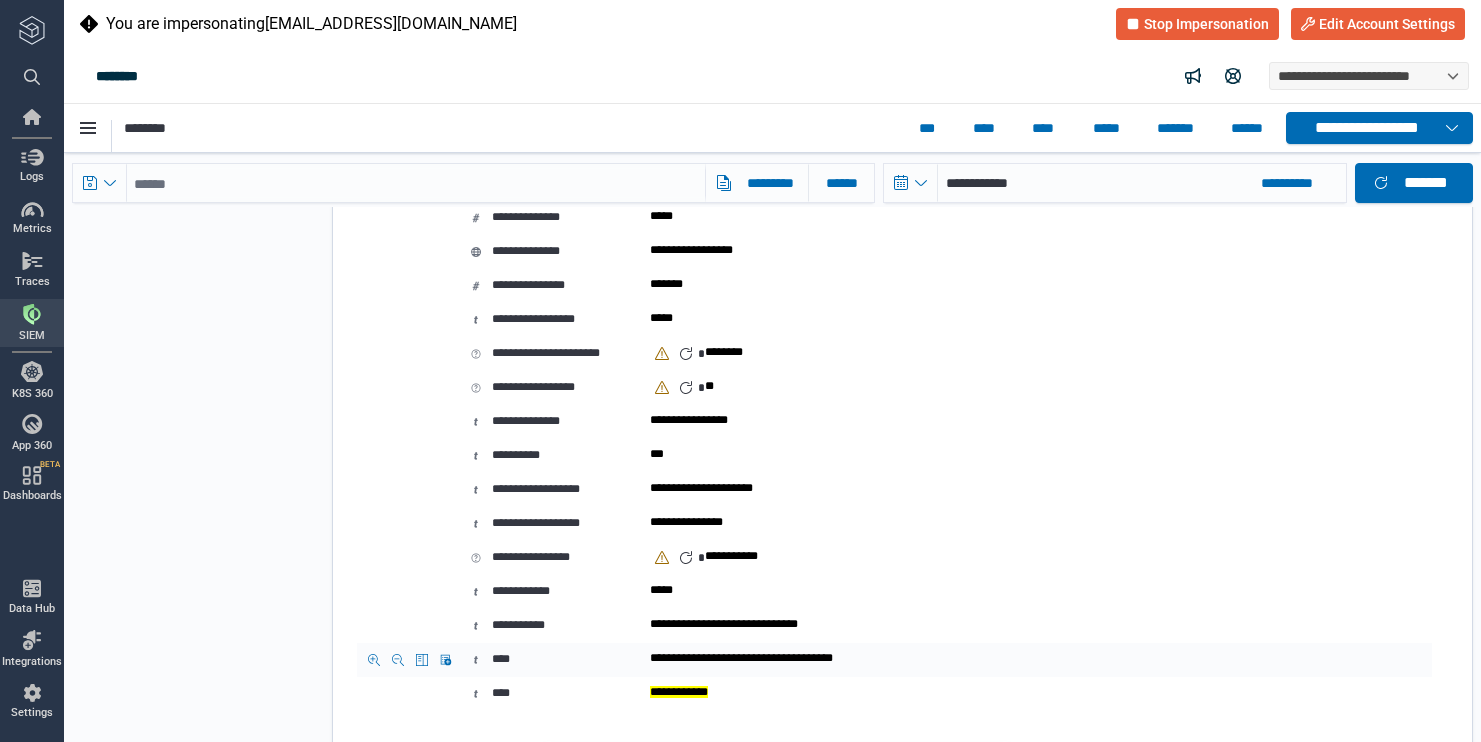 type 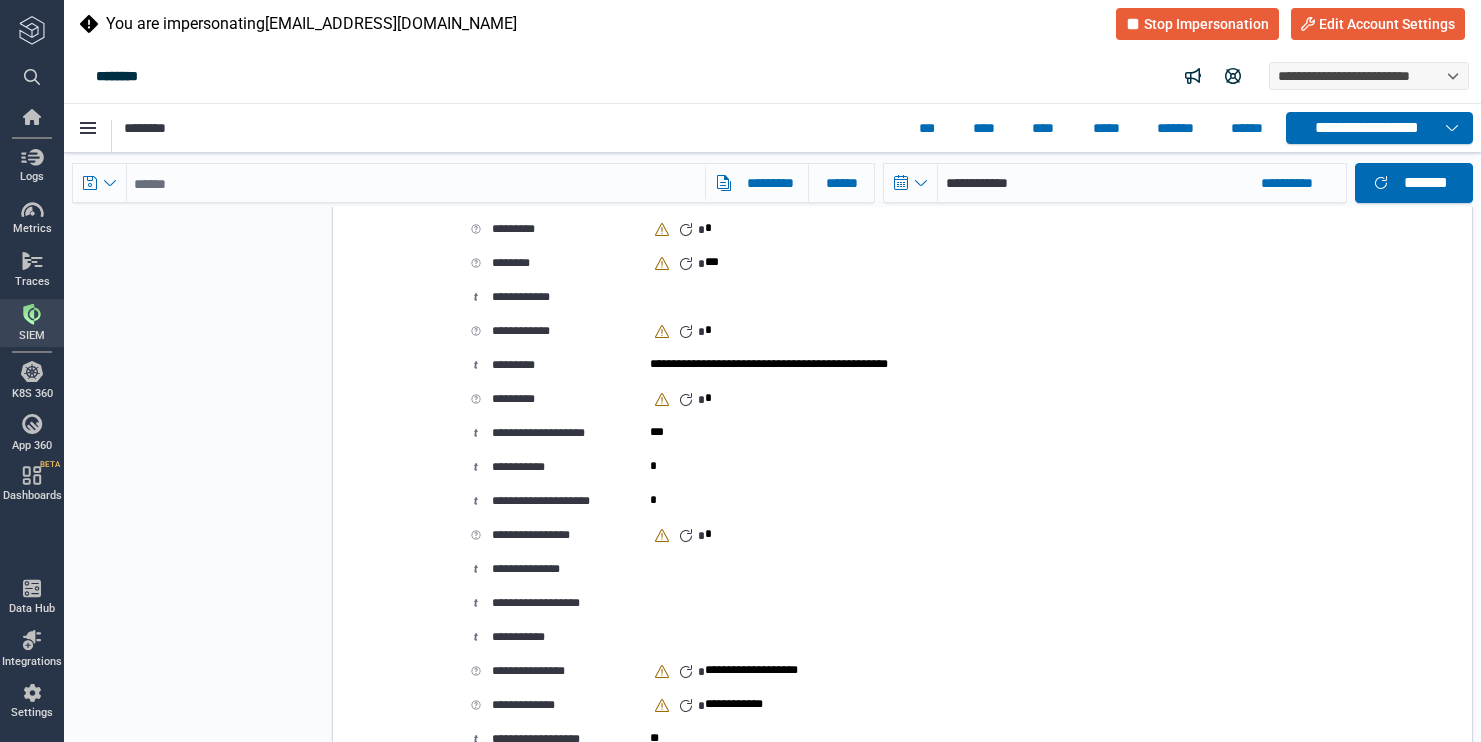 scroll, scrollTop: 2201, scrollLeft: 0, axis: vertical 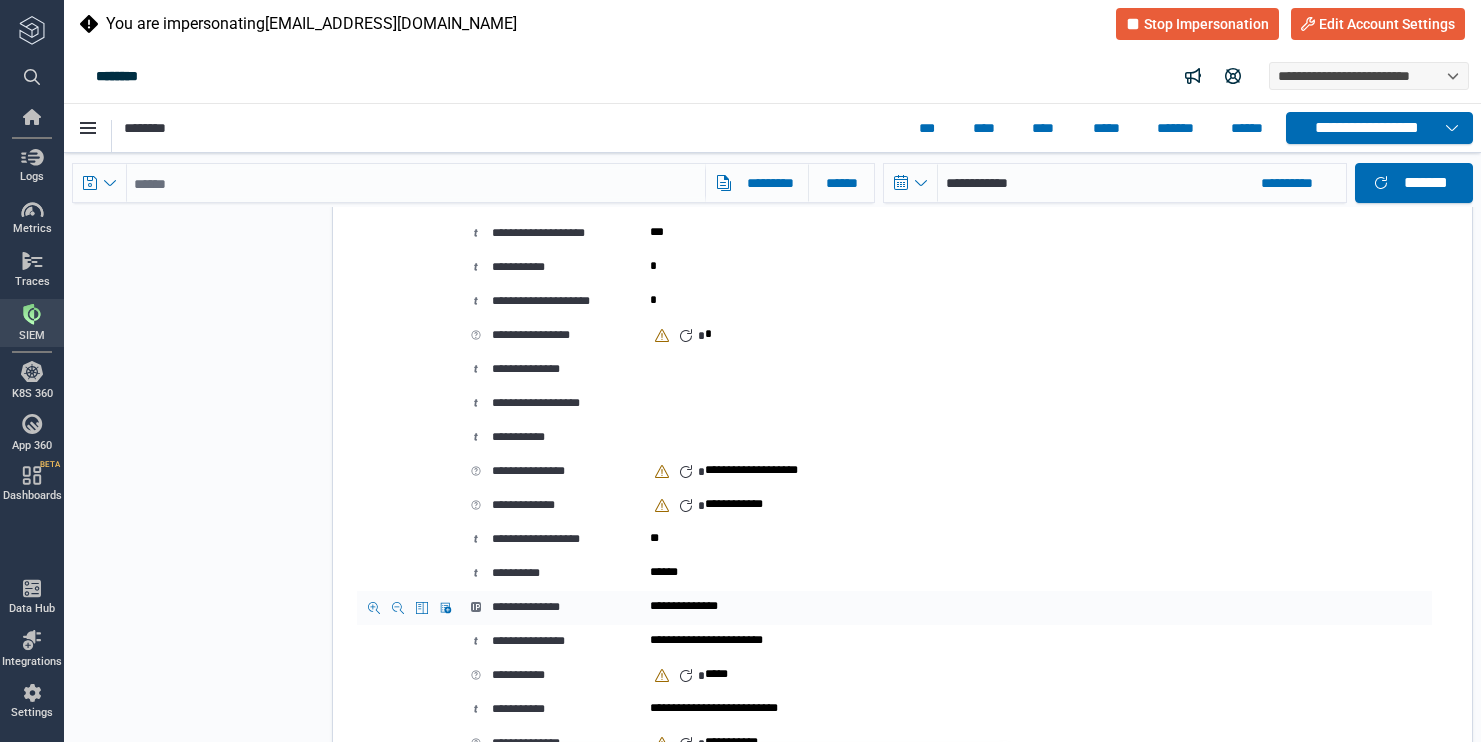 click on "**********" at bounding box center [554, 607] 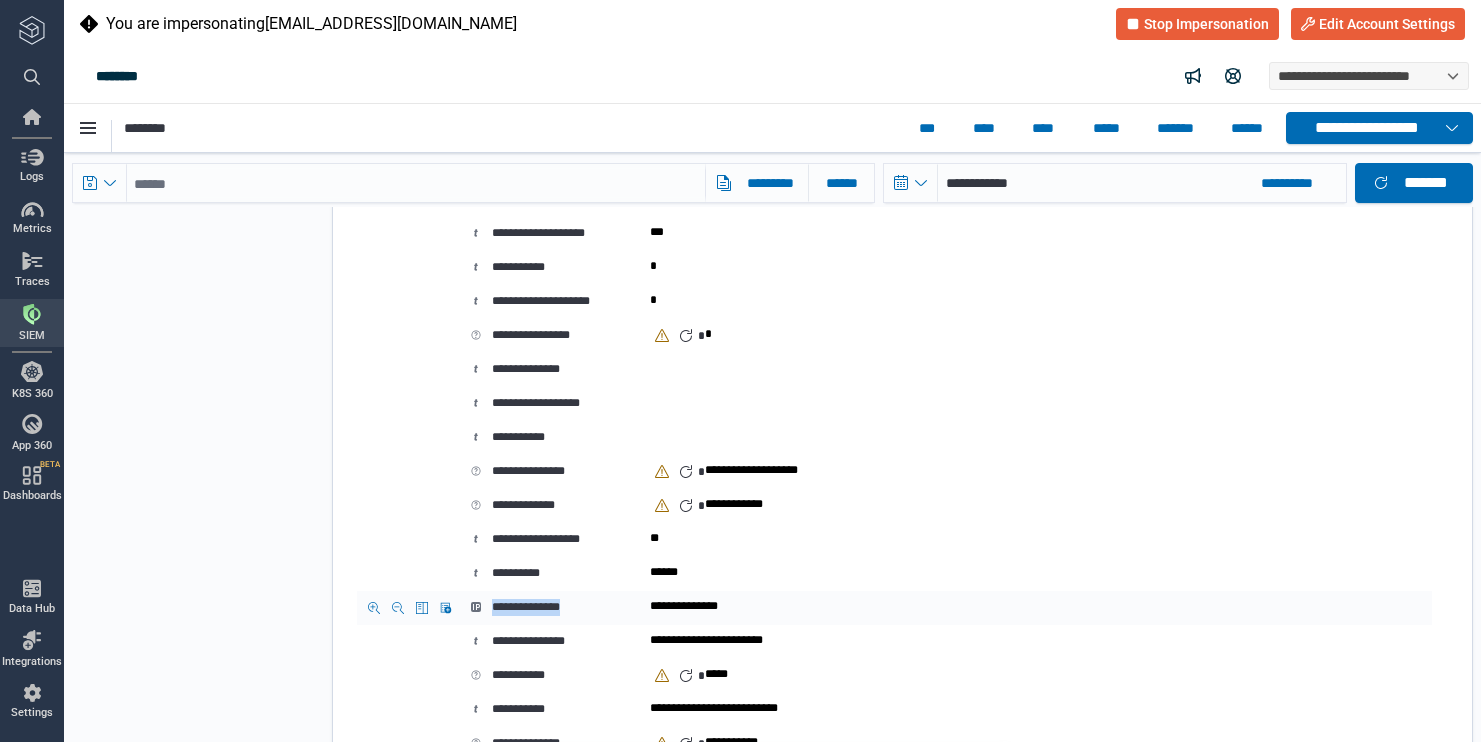 drag, startPoint x: 621, startPoint y: 606, endPoint x: 489, endPoint y: 608, distance: 132.01515 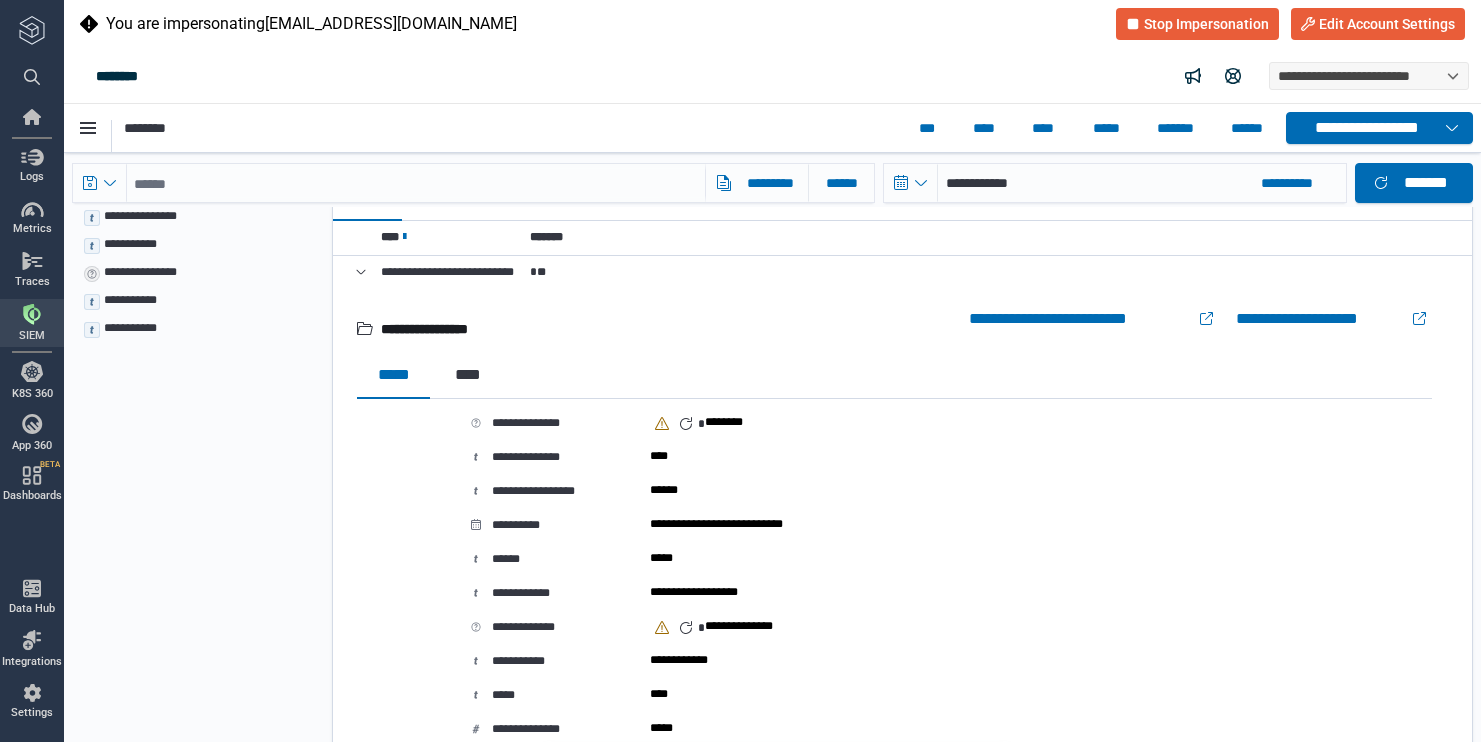scroll, scrollTop: 168, scrollLeft: 0, axis: vertical 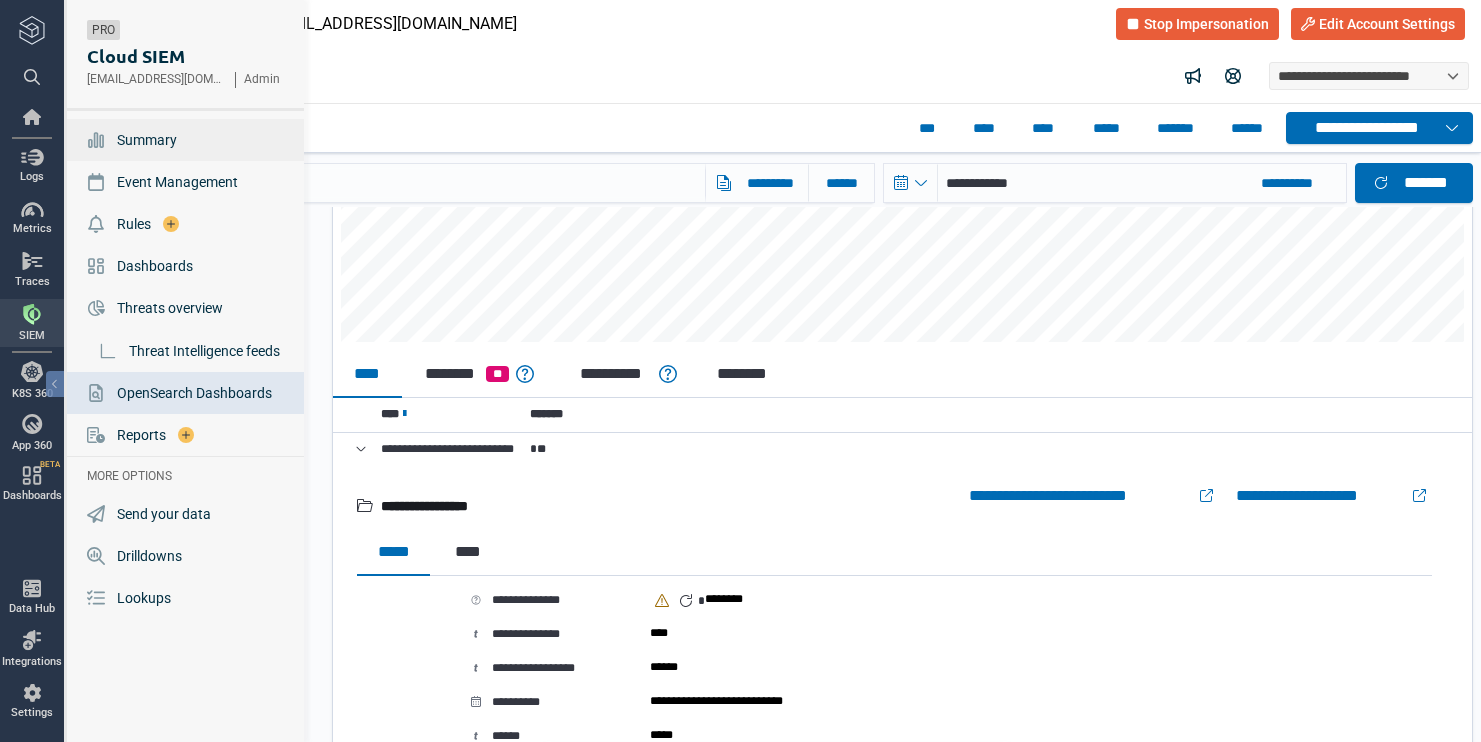 type on "*" 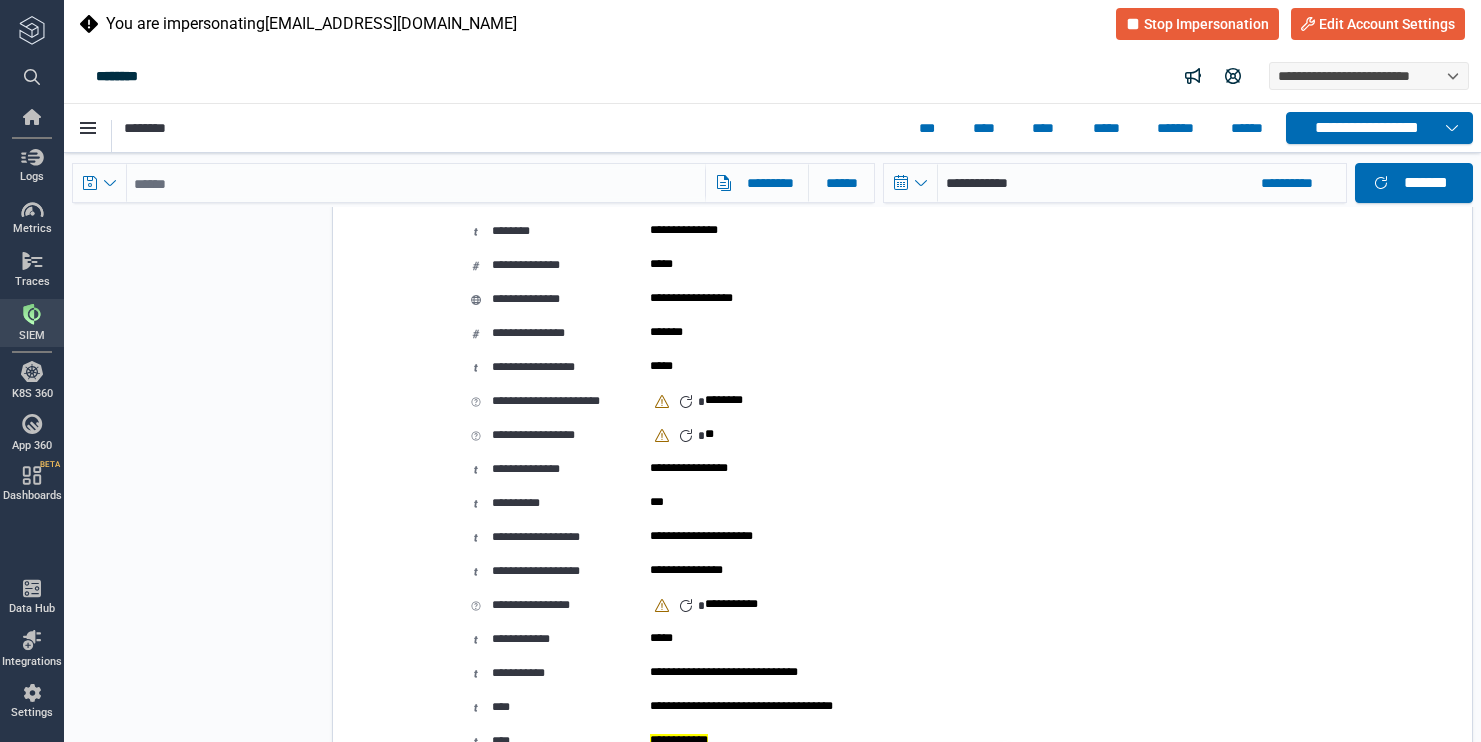 scroll, scrollTop: 5007, scrollLeft: 0, axis: vertical 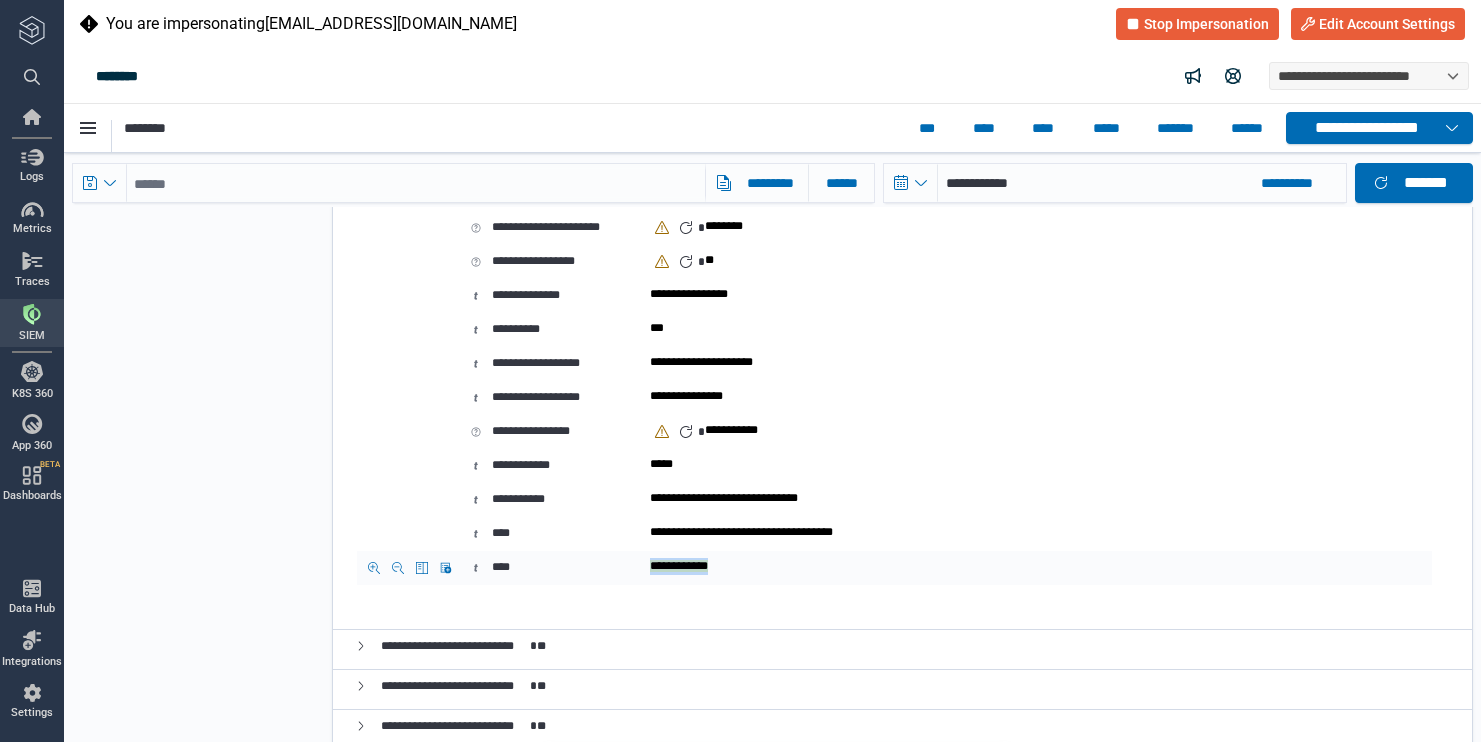 drag, startPoint x: 813, startPoint y: 568, endPoint x: 713, endPoint y: 569, distance: 100.005 